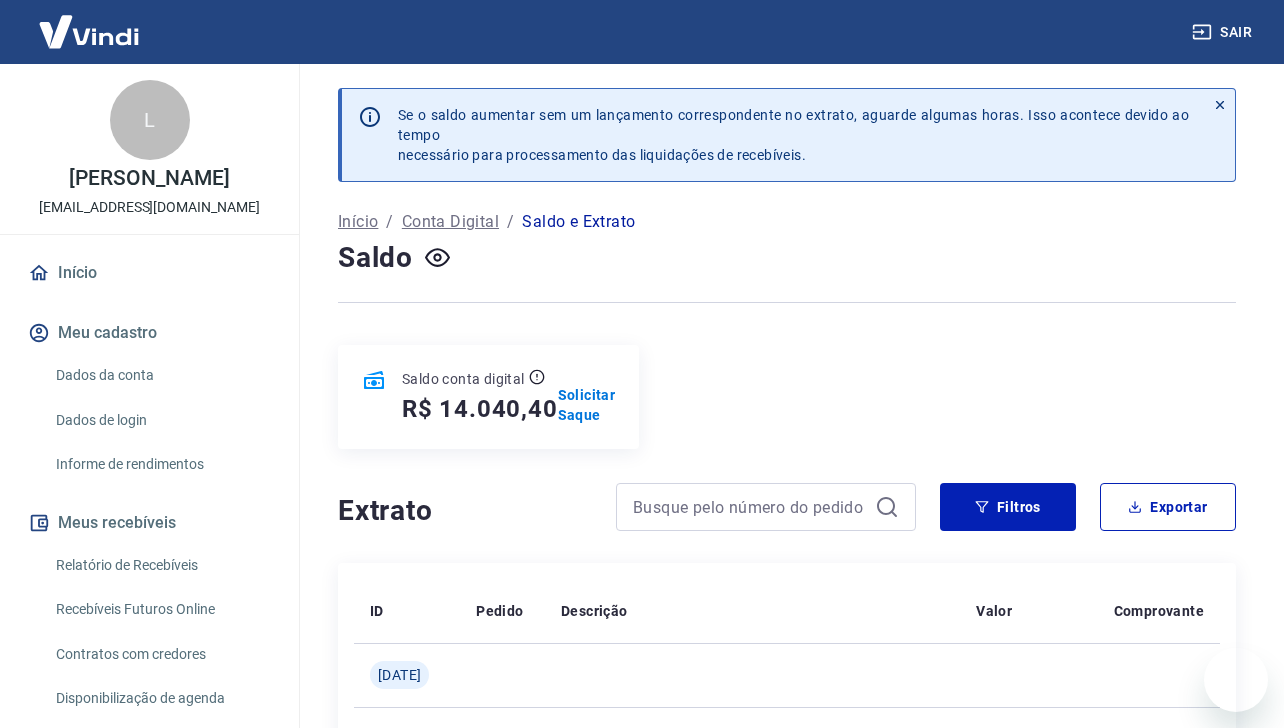 scroll, scrollTop: 0, scrollLeft: 0, axis: both 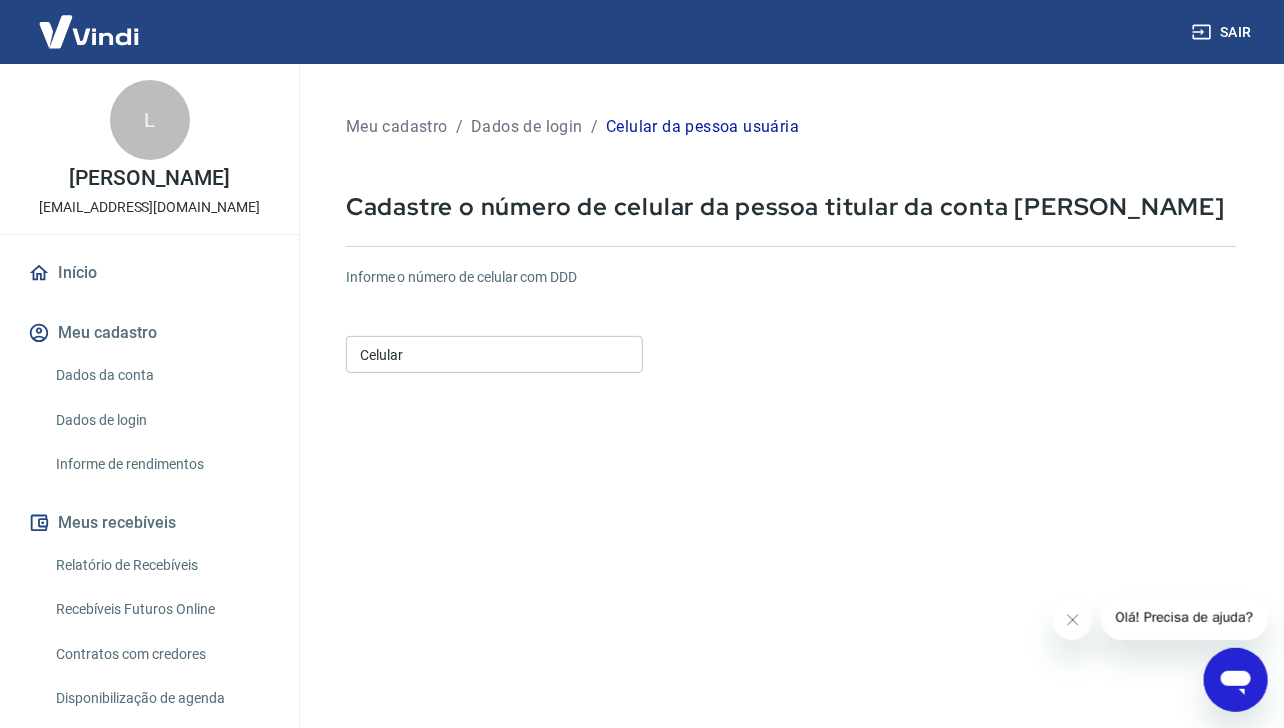 click on "Celular" at bounding box center [494, 354] 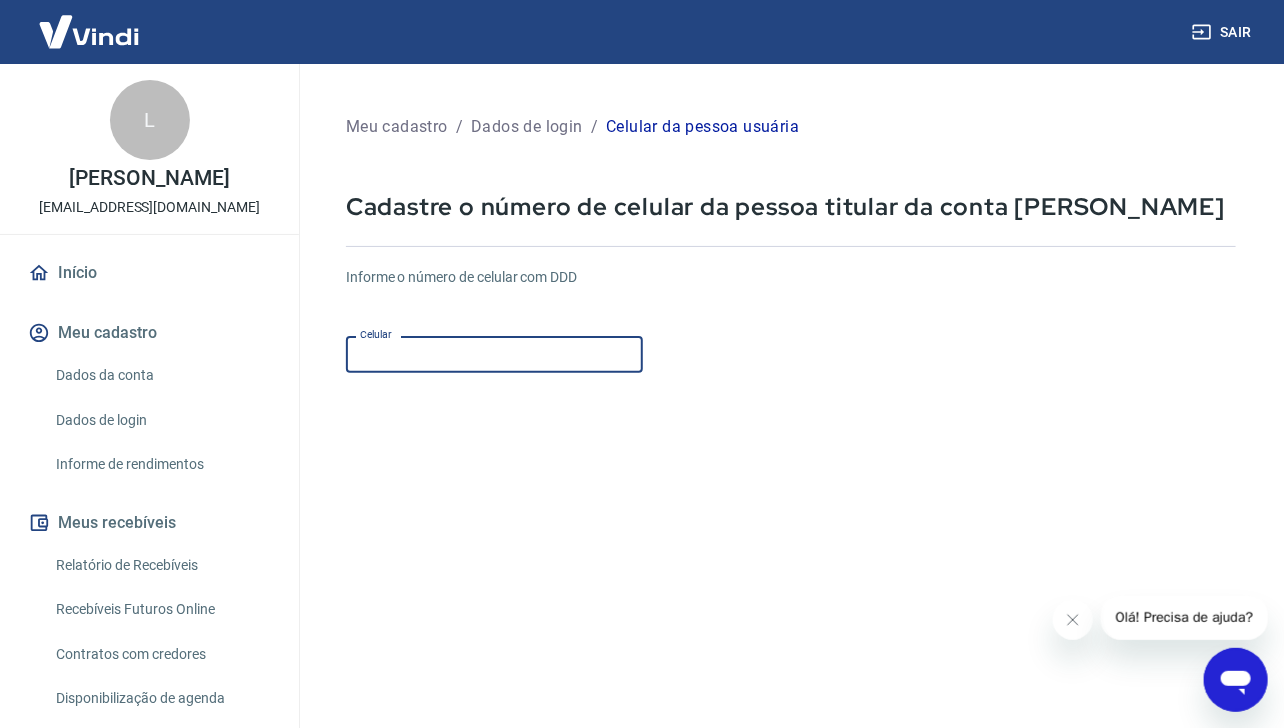 type on "[PHONE_NUMBER]" 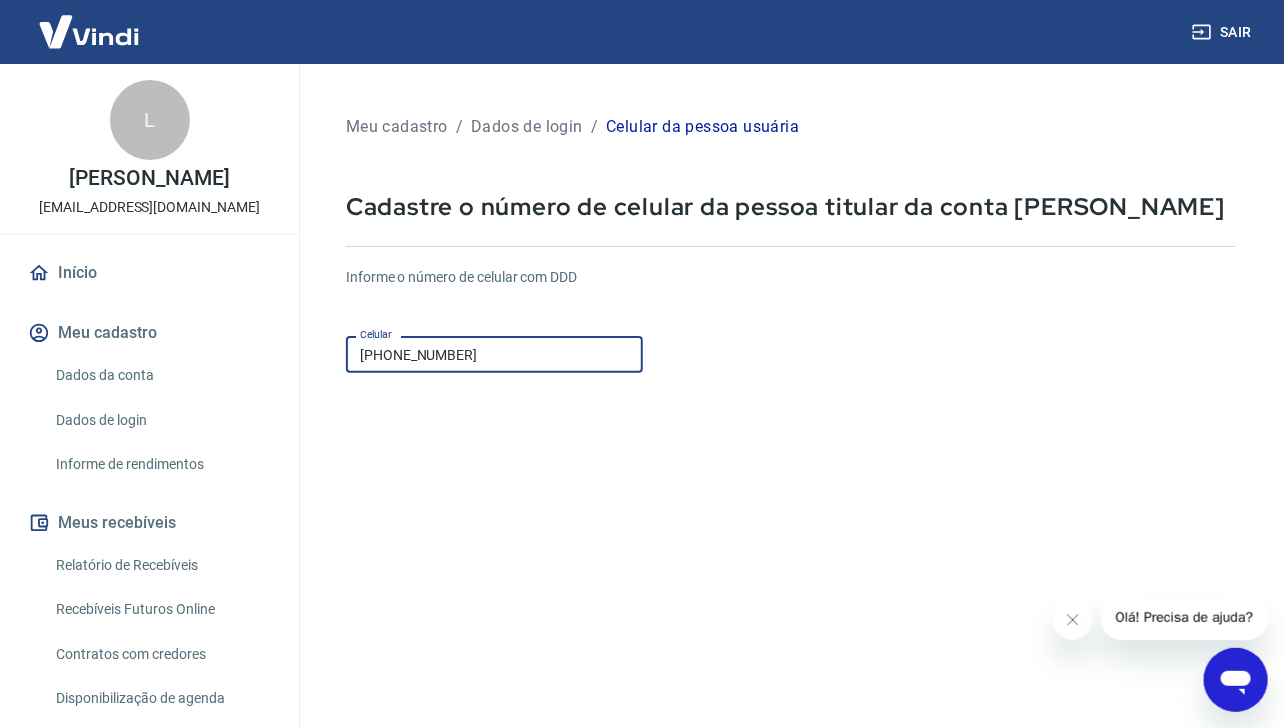 scroll, scrollTop: 217, scrollLeft: 0, axis: vertical 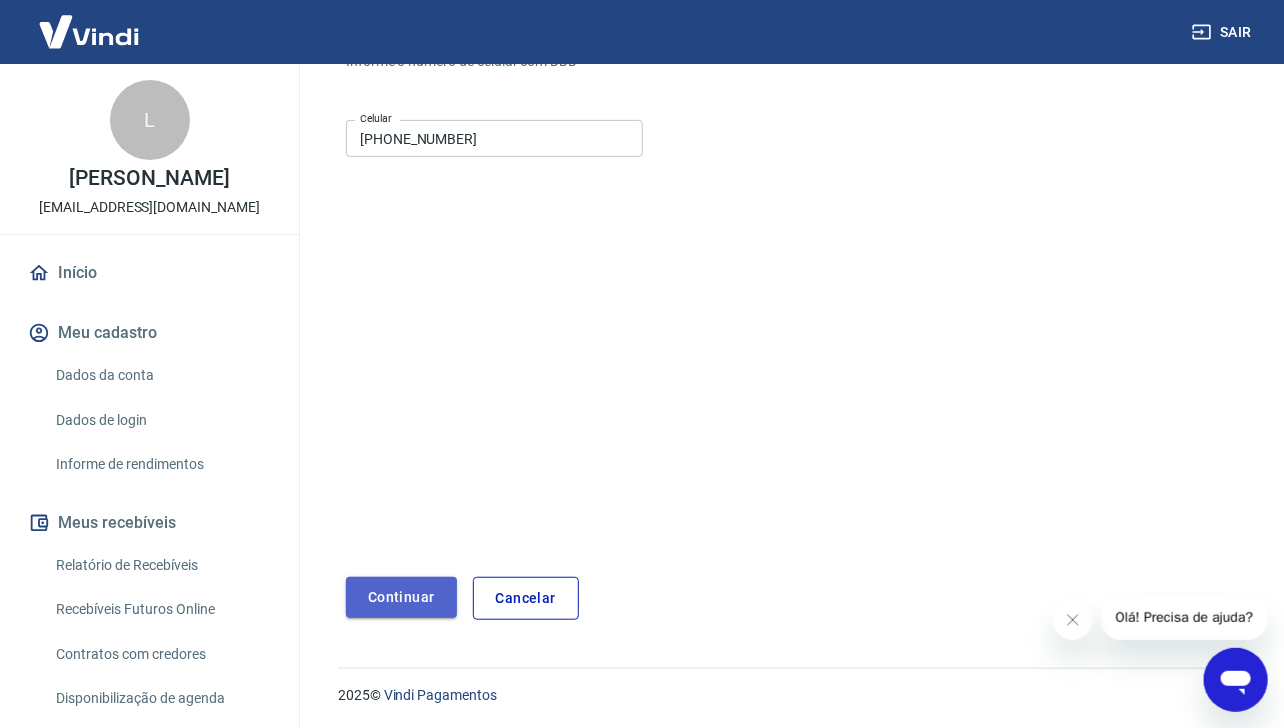 click on "Continuar" at bounding box center [401, 597] 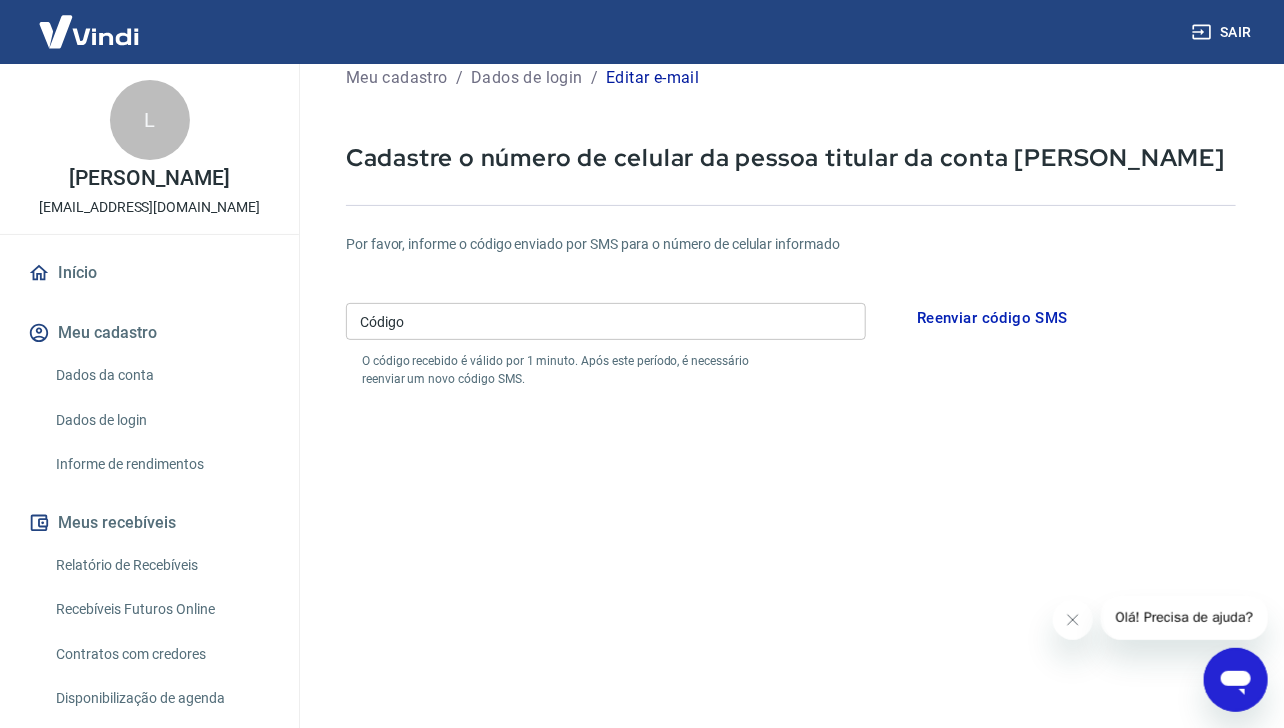 scroll, scrollTop: 48, scrollLeft: 0, axis: vertical 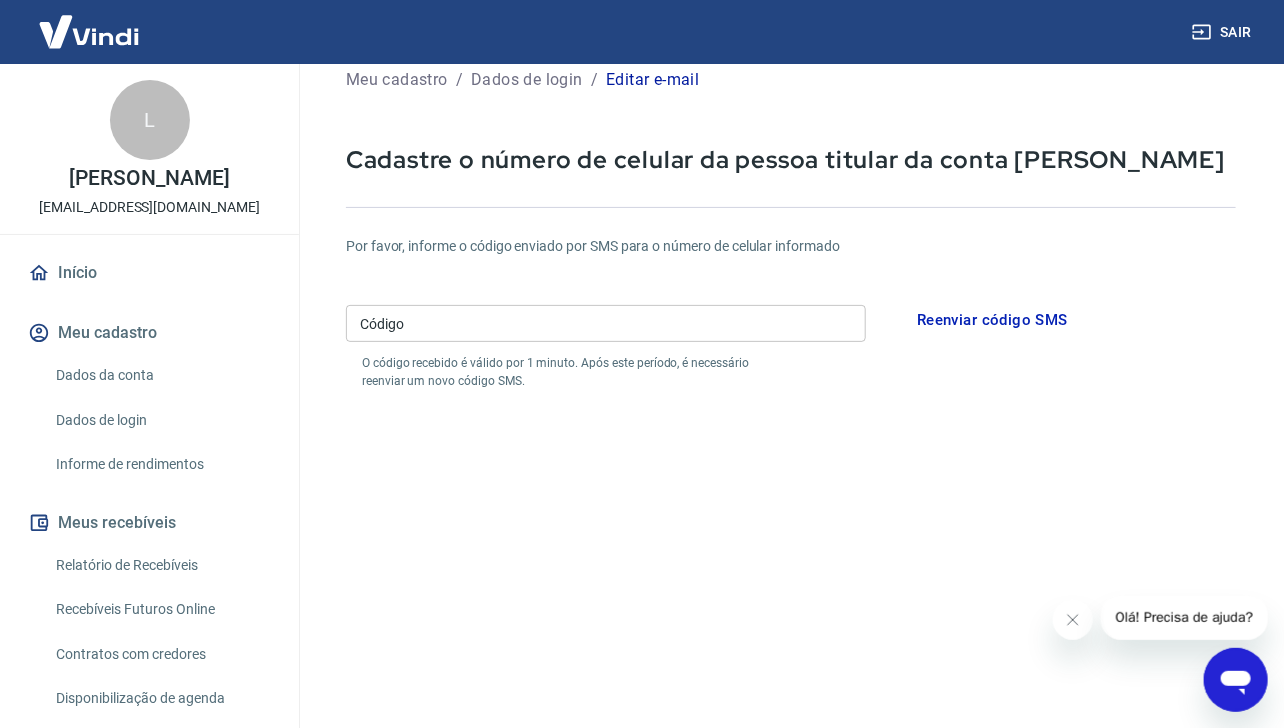 click on "Código" at bounding box center [606, 323] 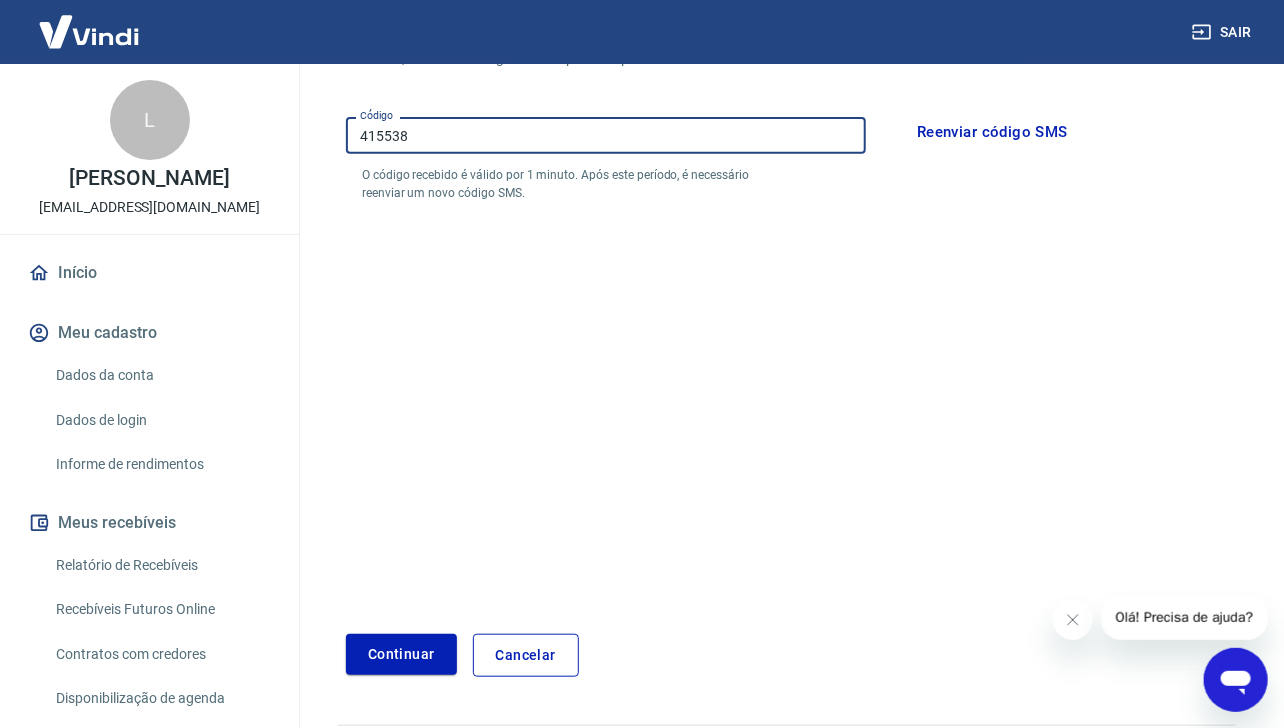 scroll, scrollTop: 294, scrollLeft: 0, axis: vertical 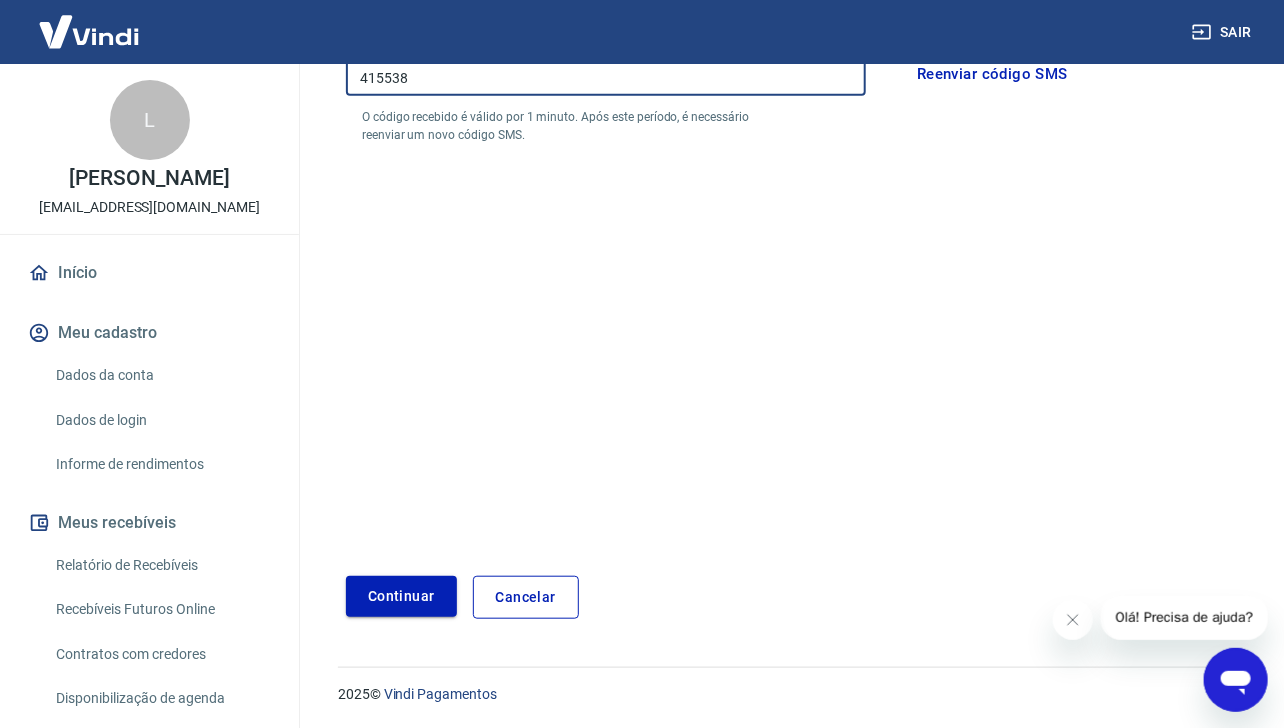 type on "415538" 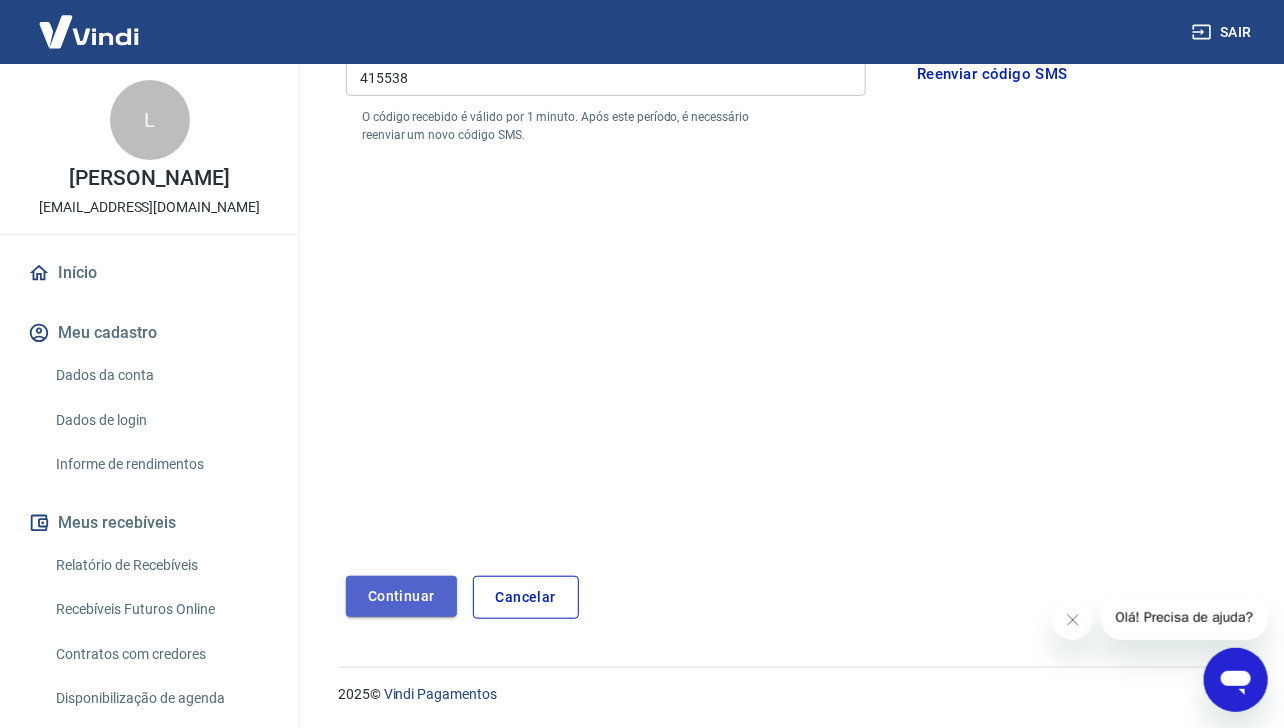 click on "Continuar" at bounding box center [401, 596] 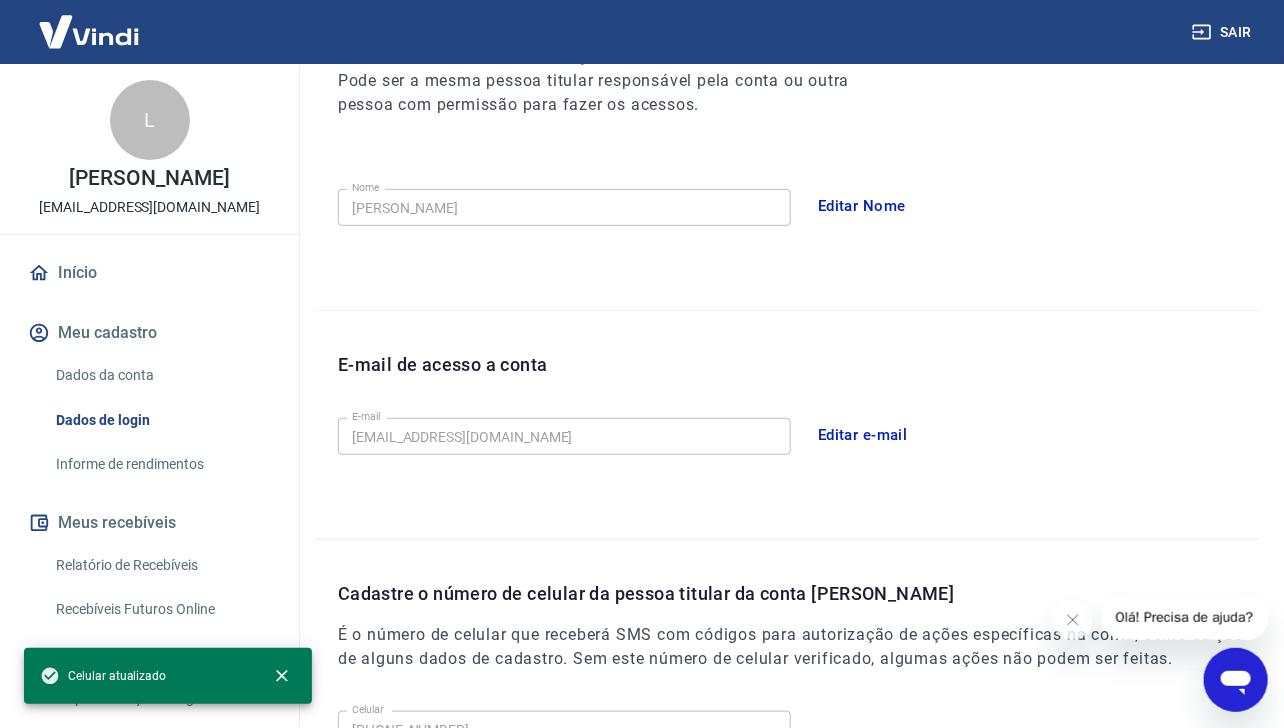 scroll, scrollTop: 555, scrollLeft: 0, axis: vertical 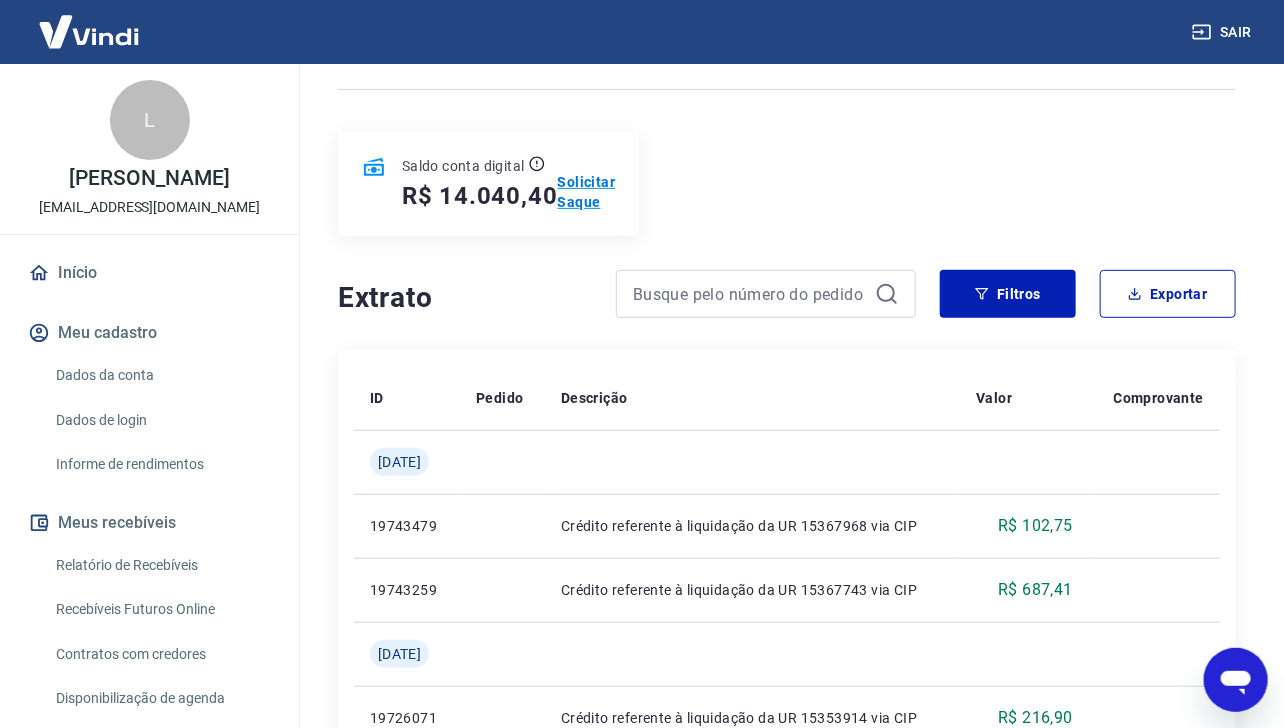 click on "Solicitar Saque" at bounding box center (587, 192) 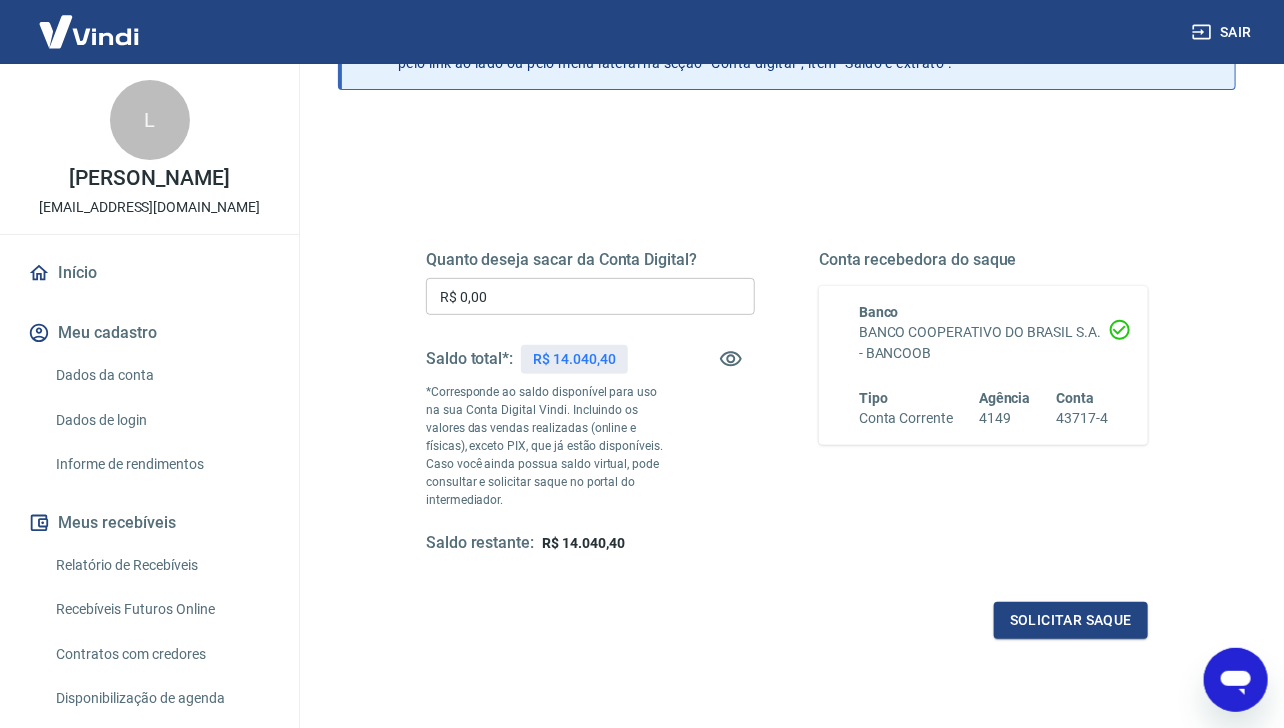scroll, scrollTop: 155, scrollLeft: 0, axis: vertical 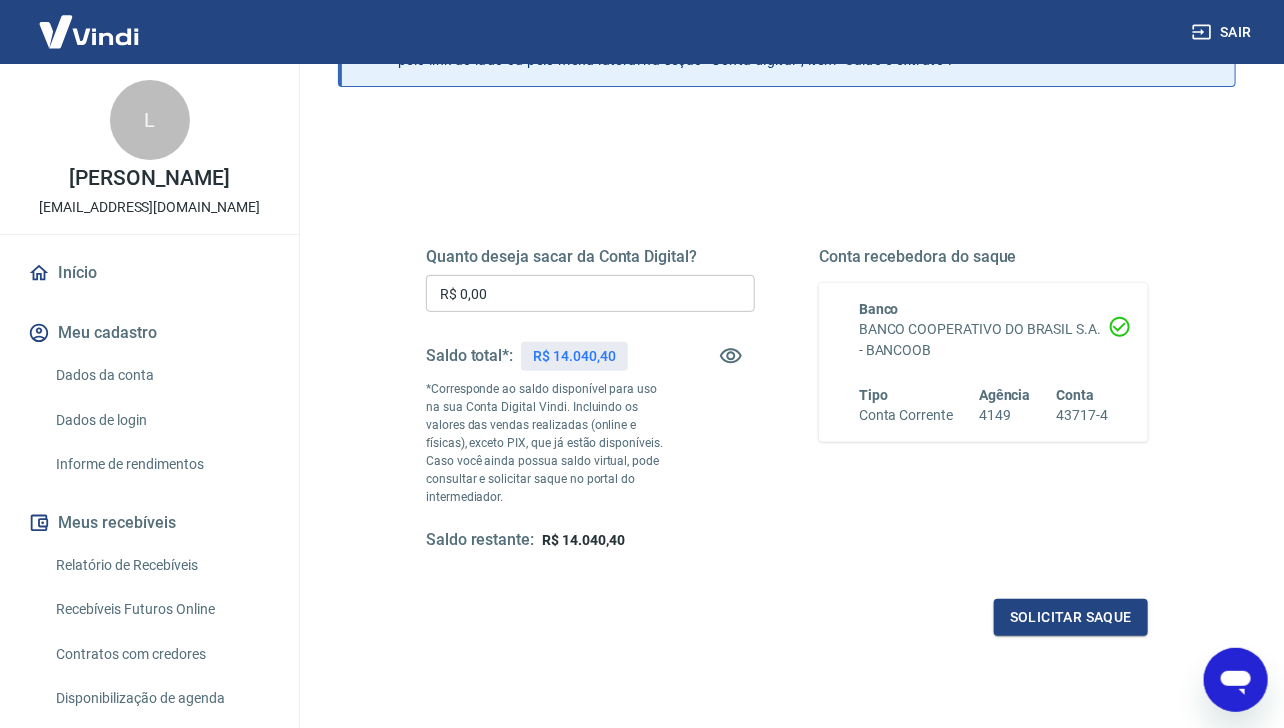 click on "BANCO COOPERATIVO DO BRASIL S.A. - BANCOOB" at bounding box center [983, 340] 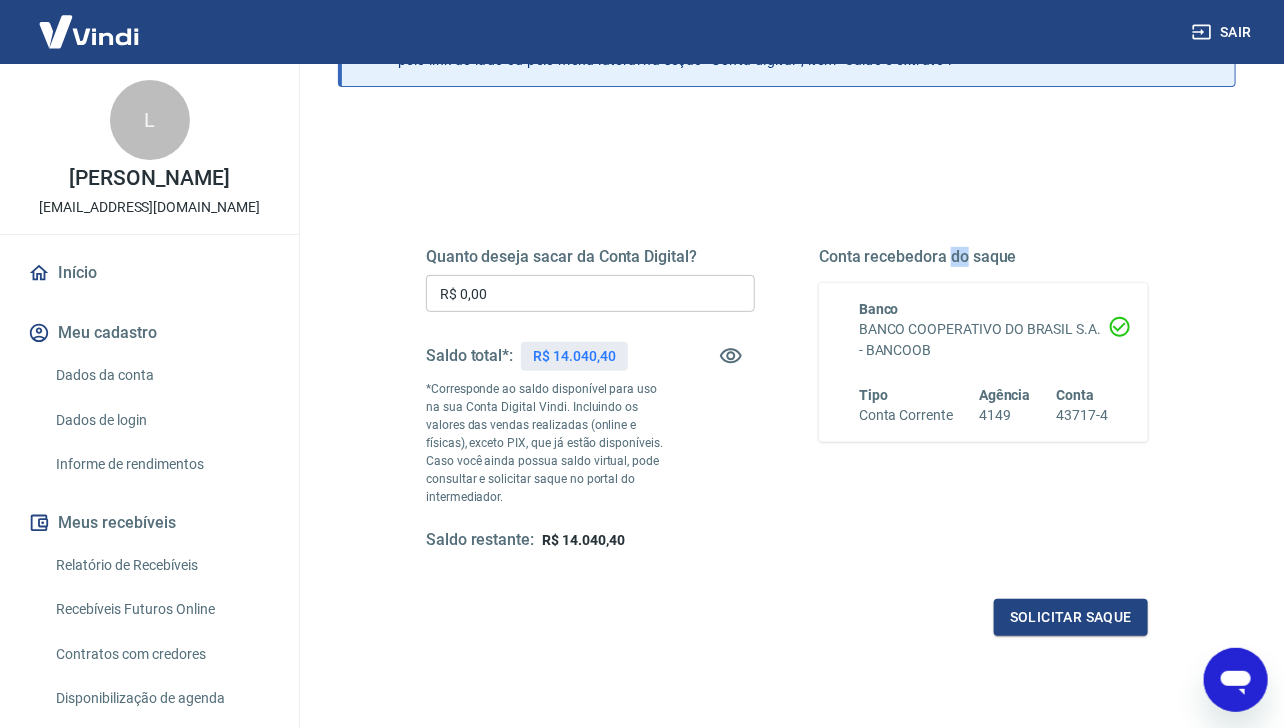 click on "Conta recebedora do saque" at bounding box center (983, 257) 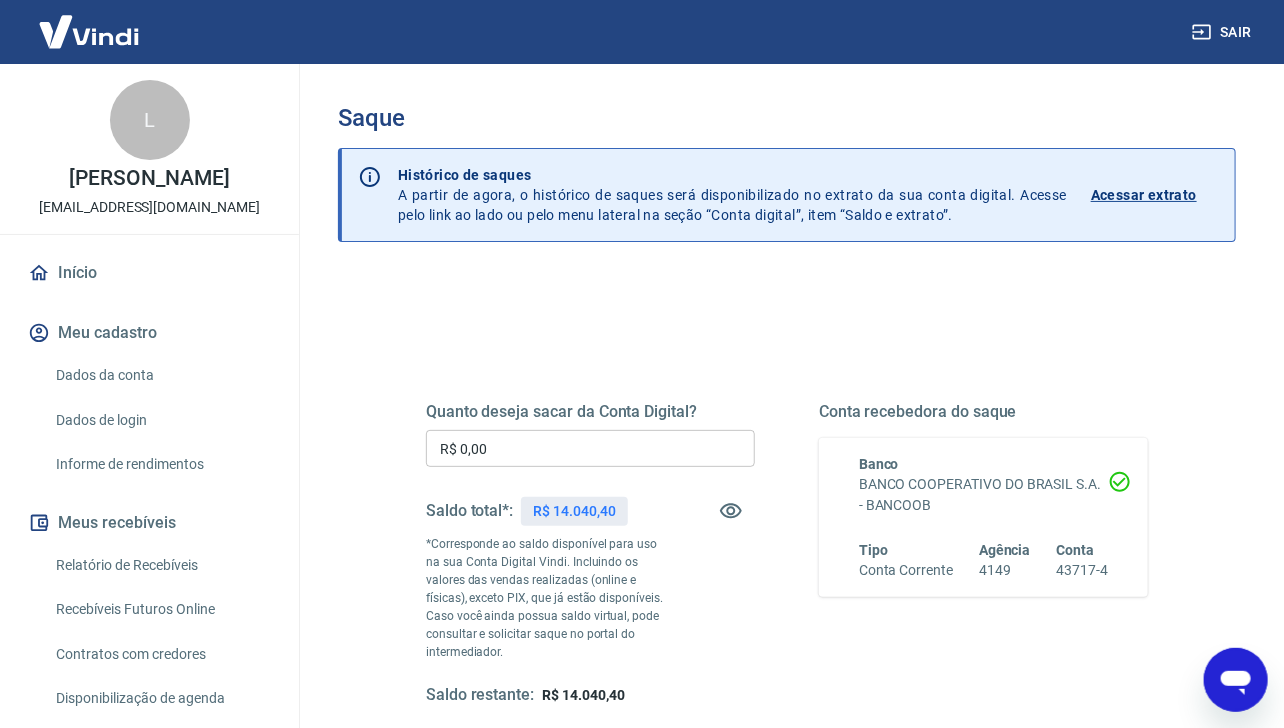 click on "R$ 0,00" at bounding box center [590, 448] 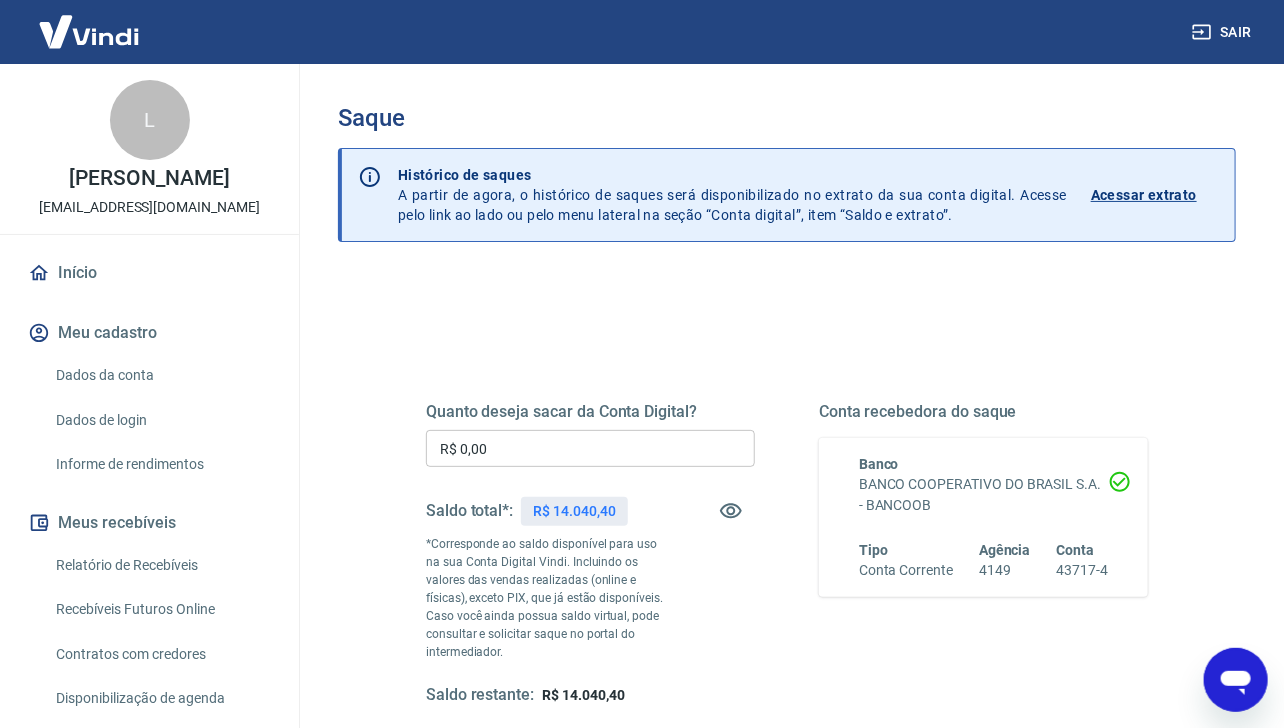 click on "R$ 14.040,40" at bounding box center (574, 511) 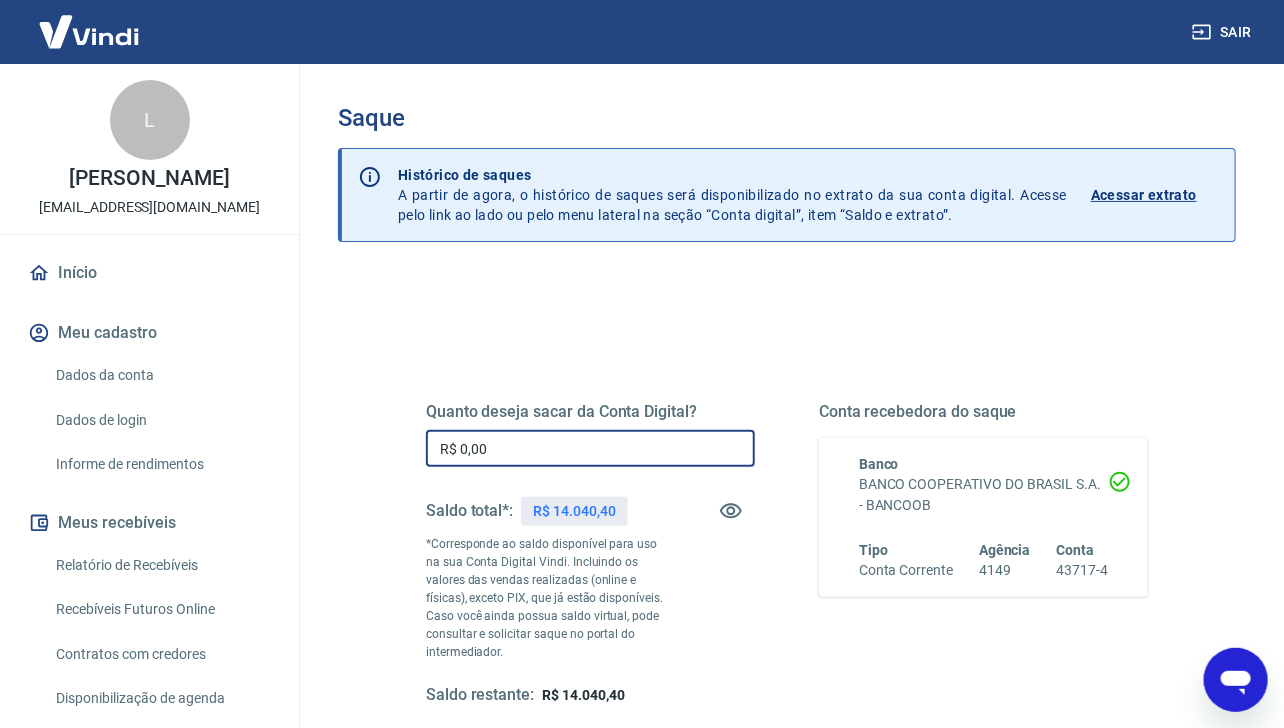 click on "R$ 0,00" at bounding box center [590, 448] 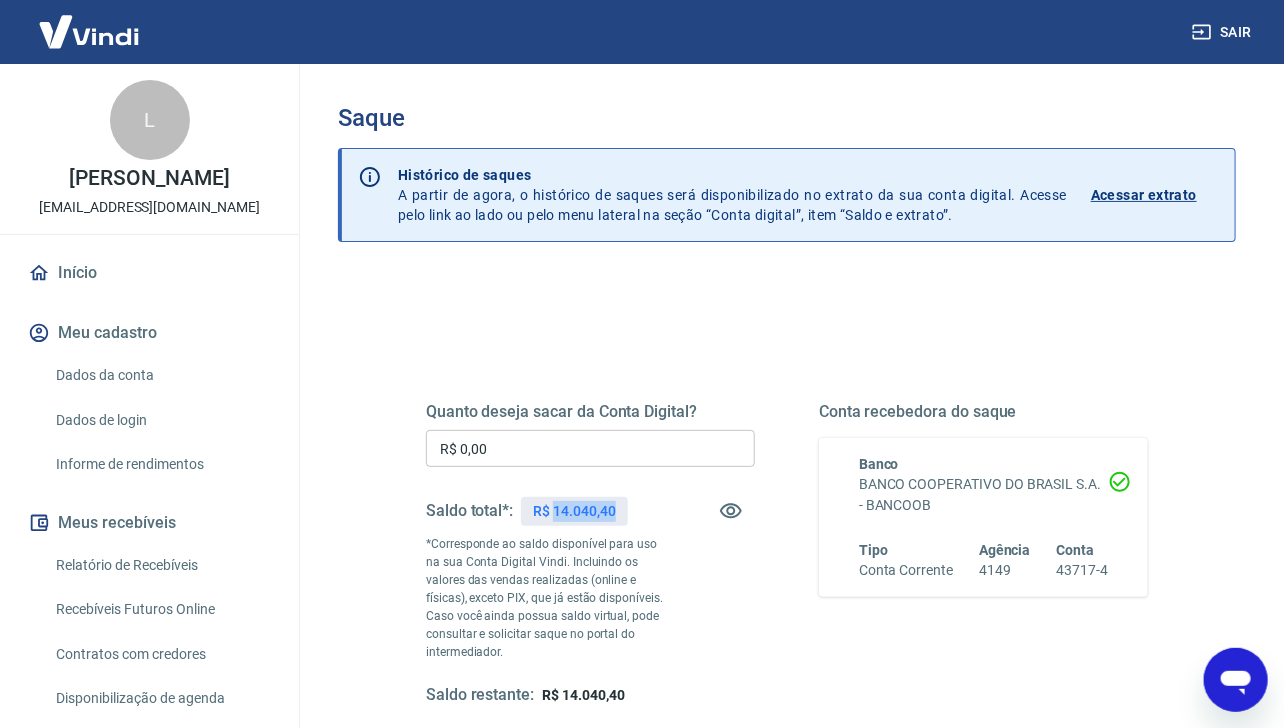 click on "R$ 14.040,40" at bounding box center (574, 511) 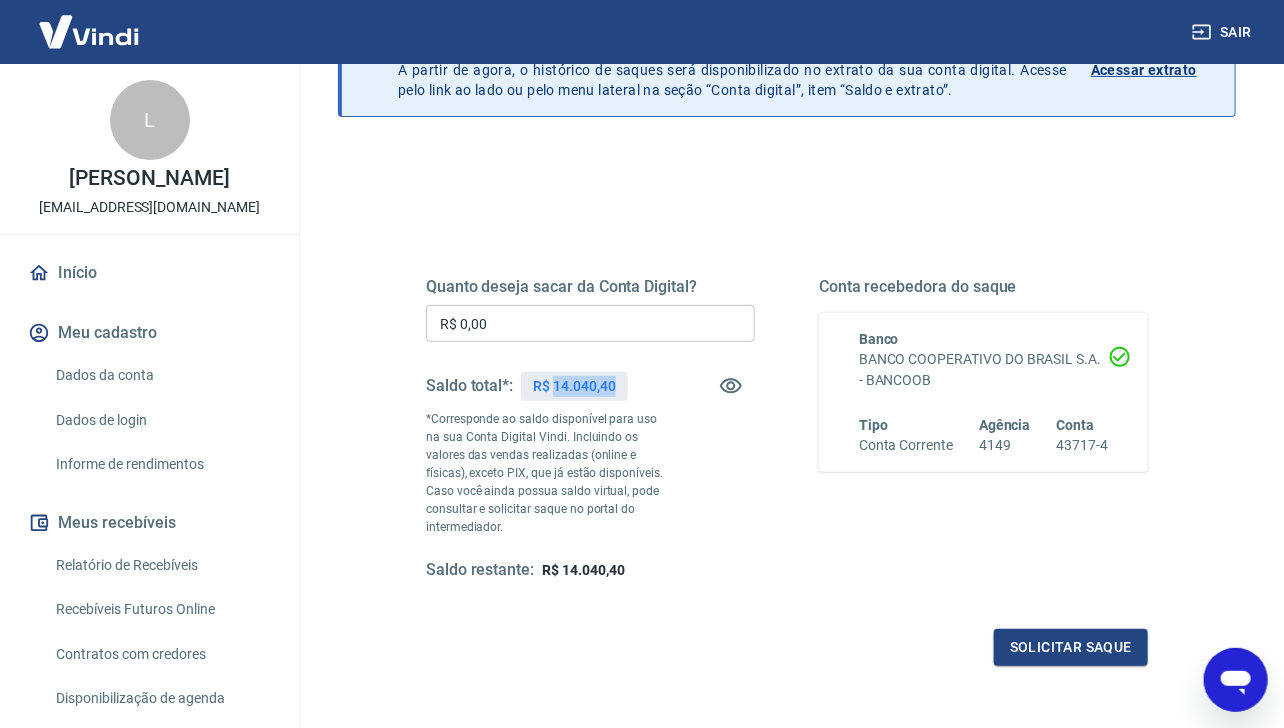 scroll, scrollTop: 130, scrollLeft: 0, axis: vertical 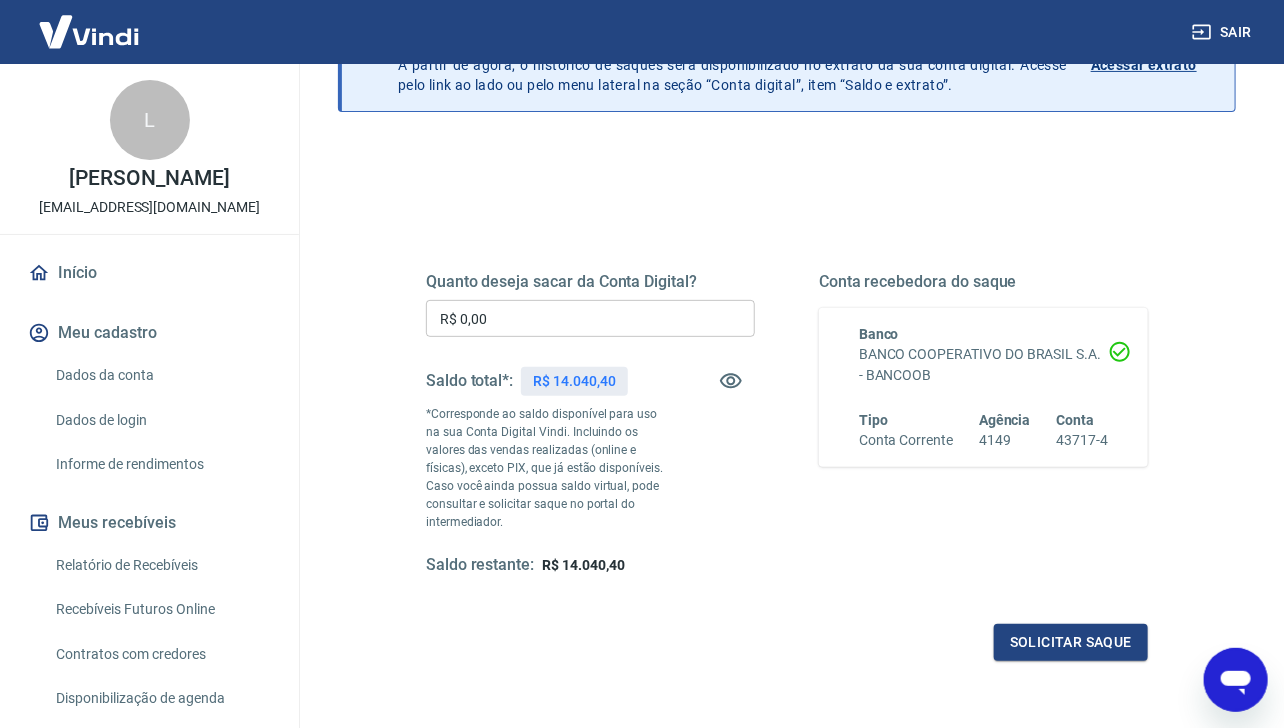 click on "*Corresponde ao saldo disponível para uso na sua Conta Digital Vindi. Incluindo os valores das vendas realizadas (online e físicas), exceto PIX, que já estão disponíveis. Caso você ainda possua saldo virtual, pode consultar e solicitar saque no portal do intermediador." at bounding box center [549, 468] 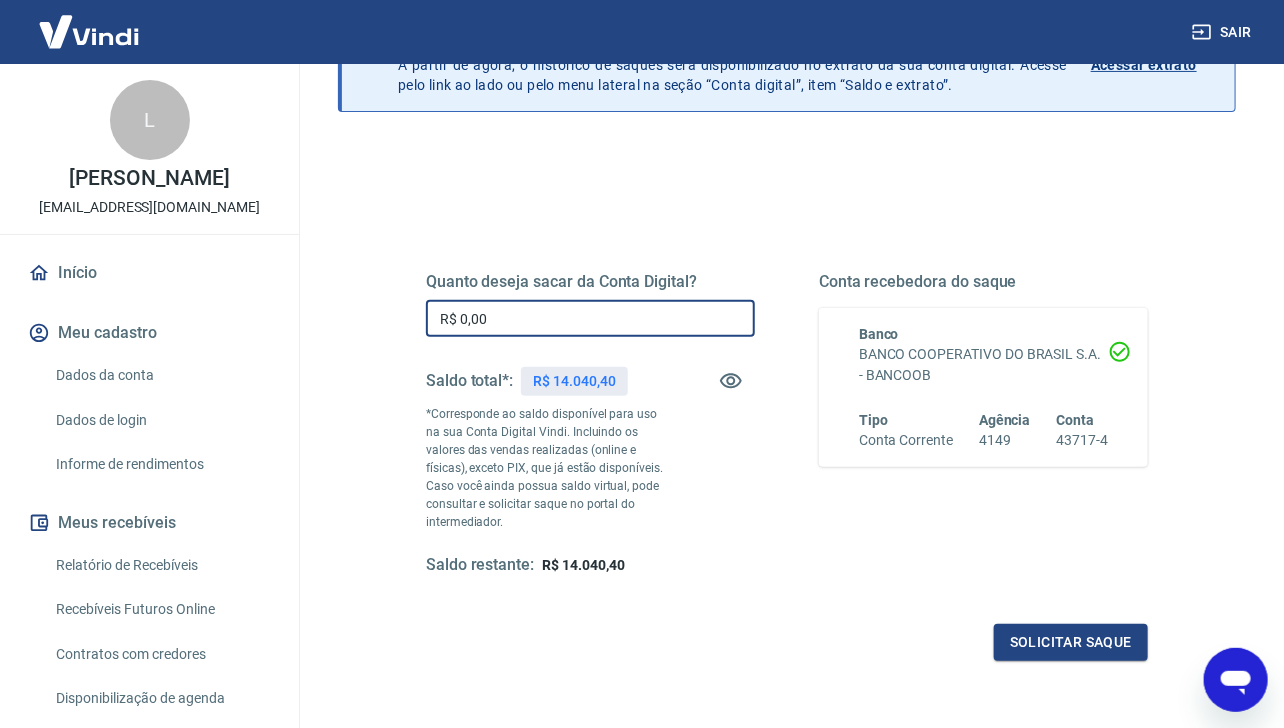 click on "R$ 0,00" at bounding box center [590, 318] 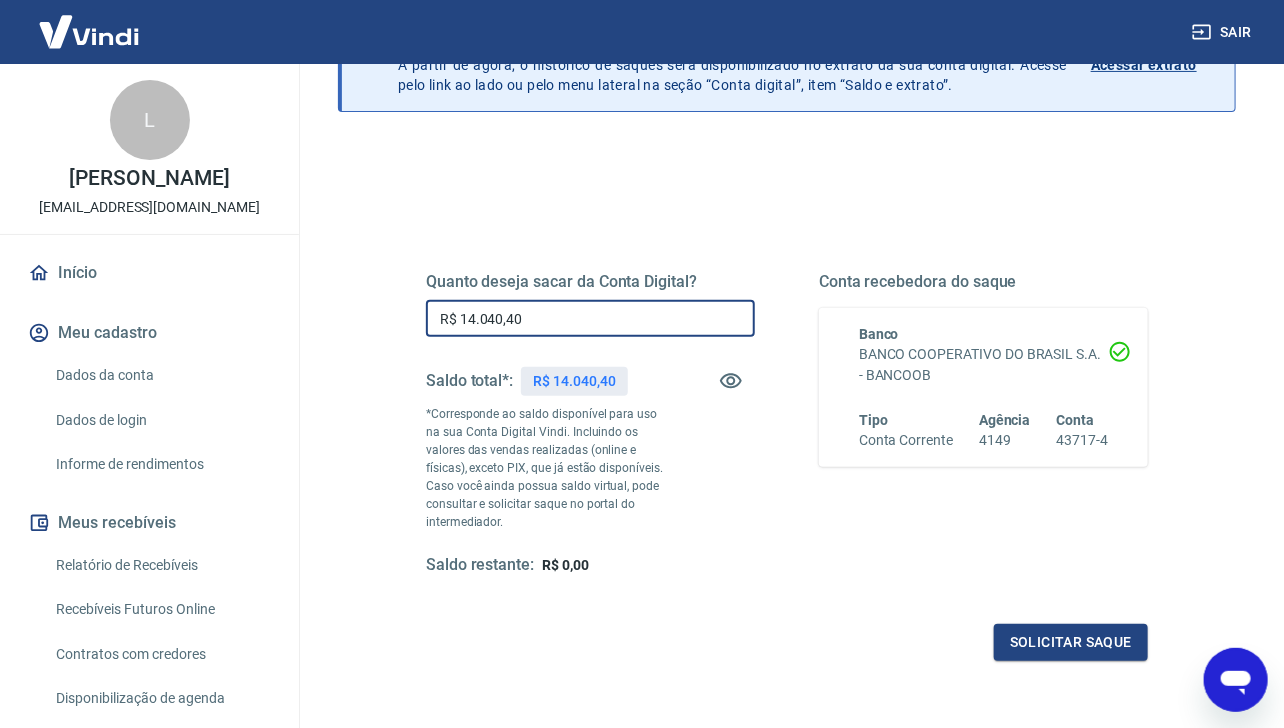 scroll, scrollTop: 136, scrollLeft: 0, axis: vertical 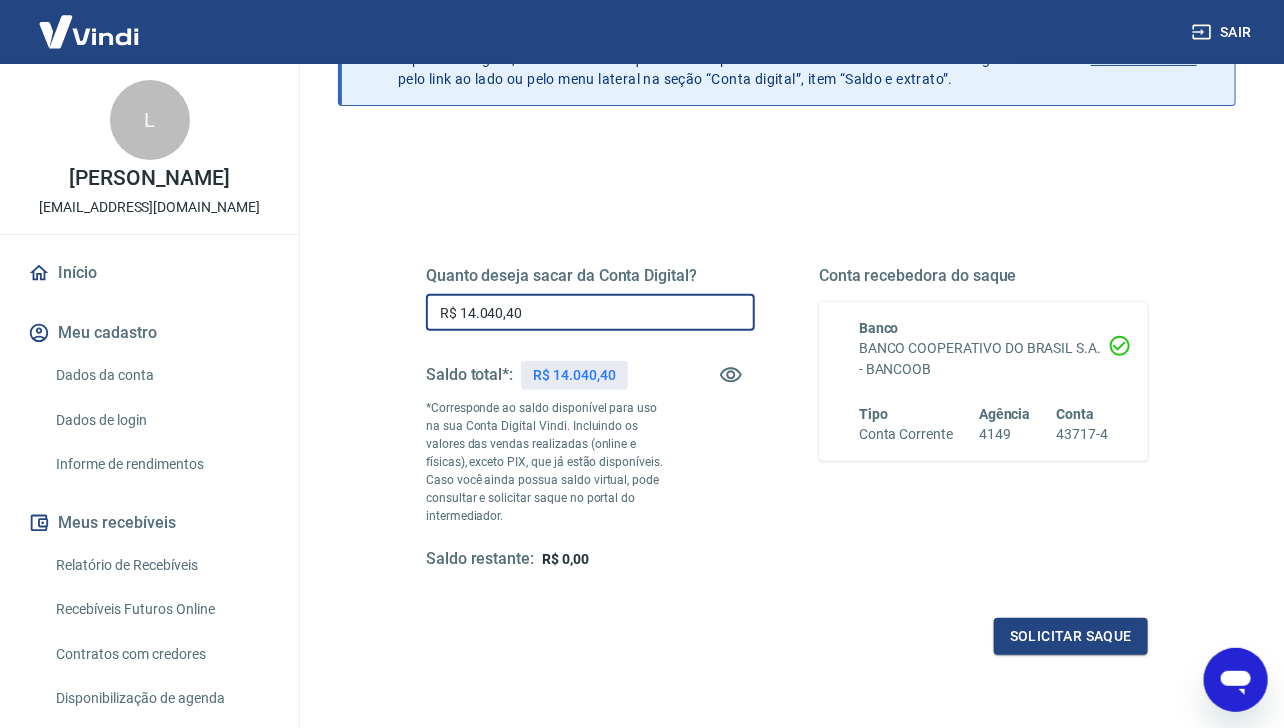 type on "R$ 14.040,40" 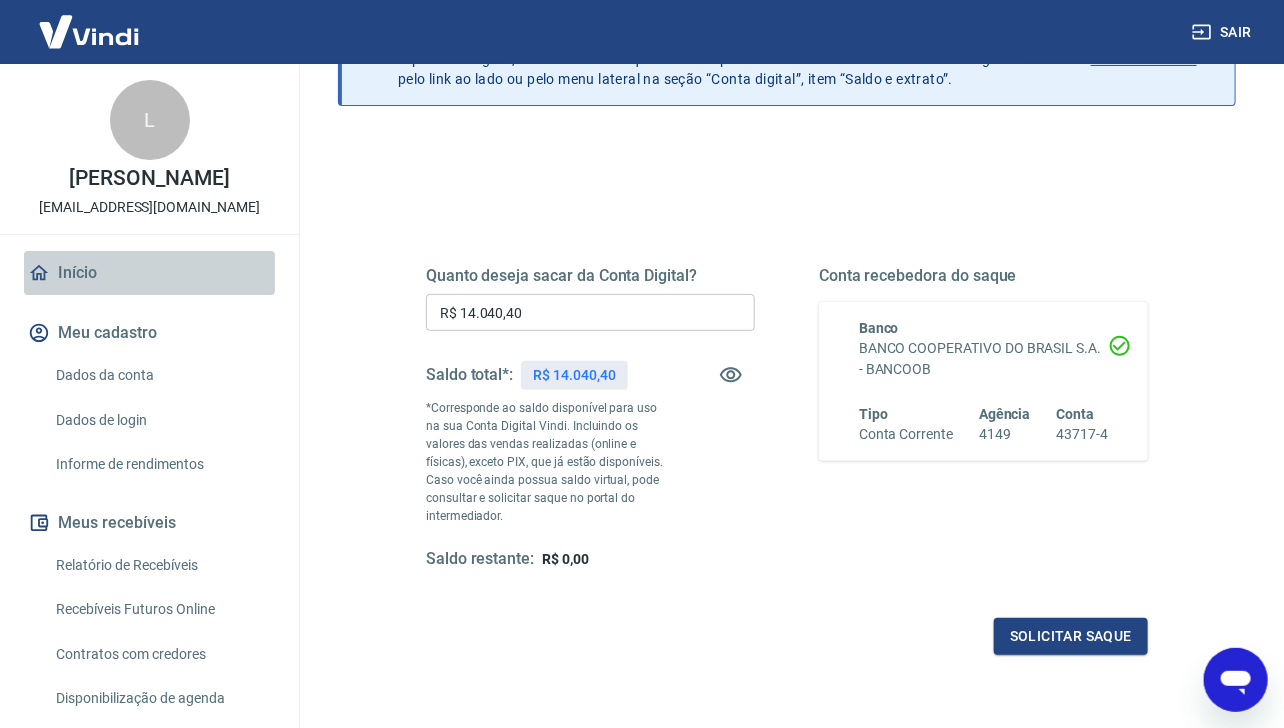 click on "Início" at bounding box center (149, 273) 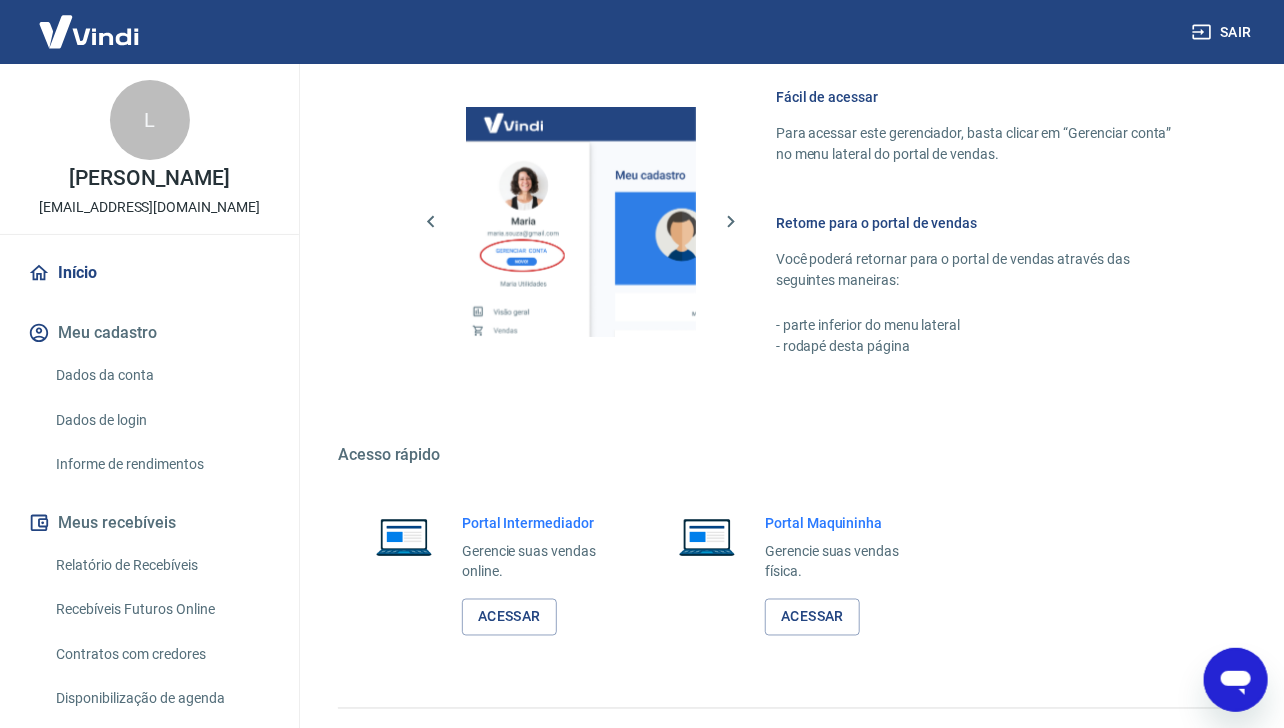 scroll, scrollTop: 912, scrollLeft: 0, axis: vertical 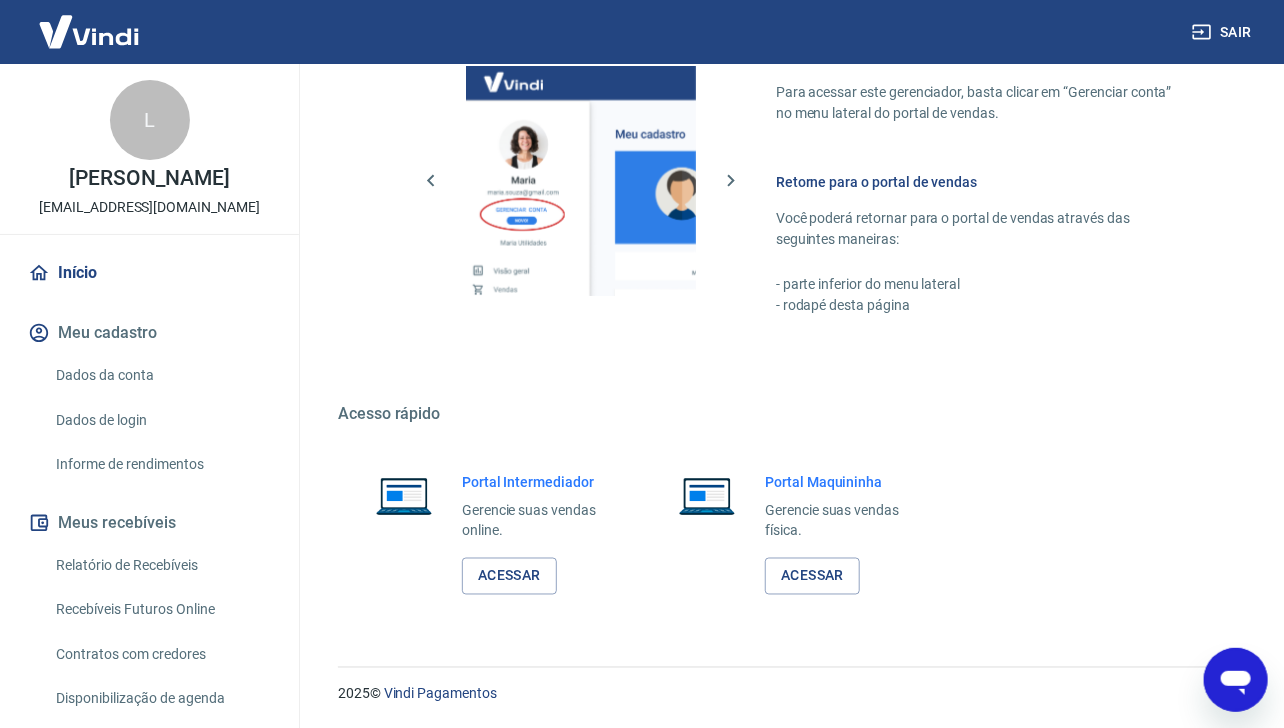 click on "Dados da conta" at bounding box center (161, 375) 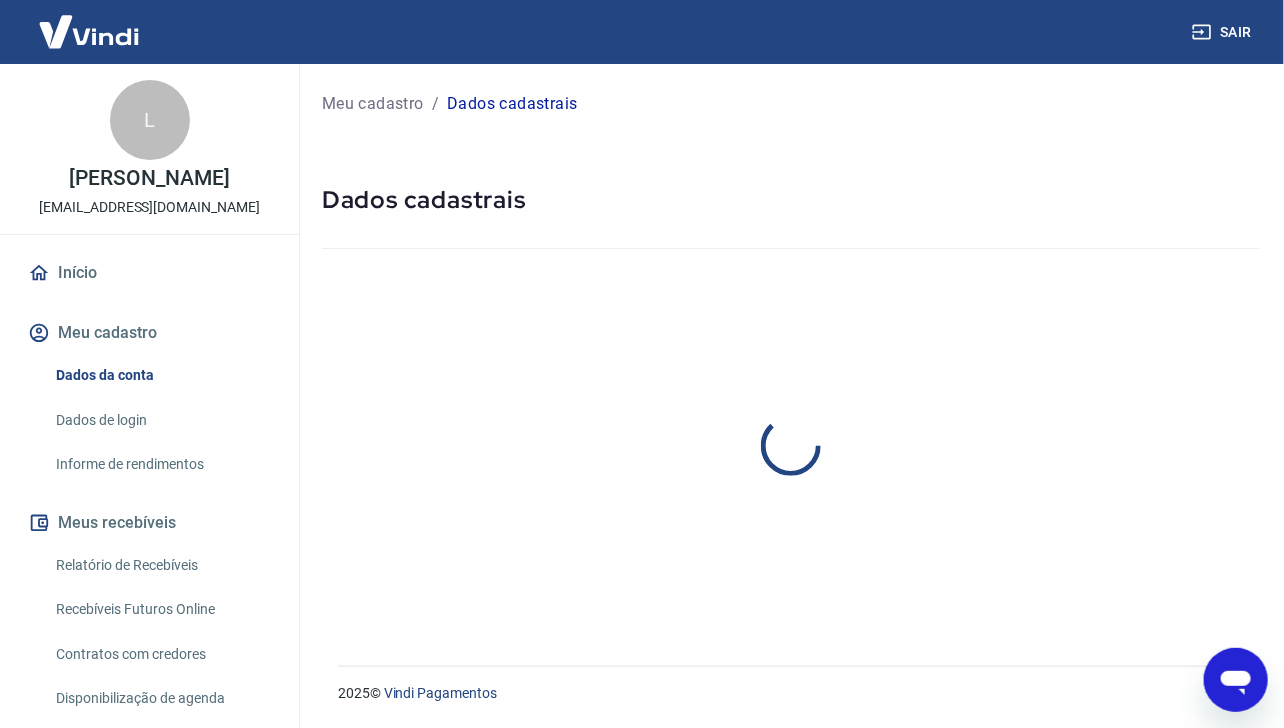 scroll, scrollTop: 0, scrollLeft: 0, axis: both 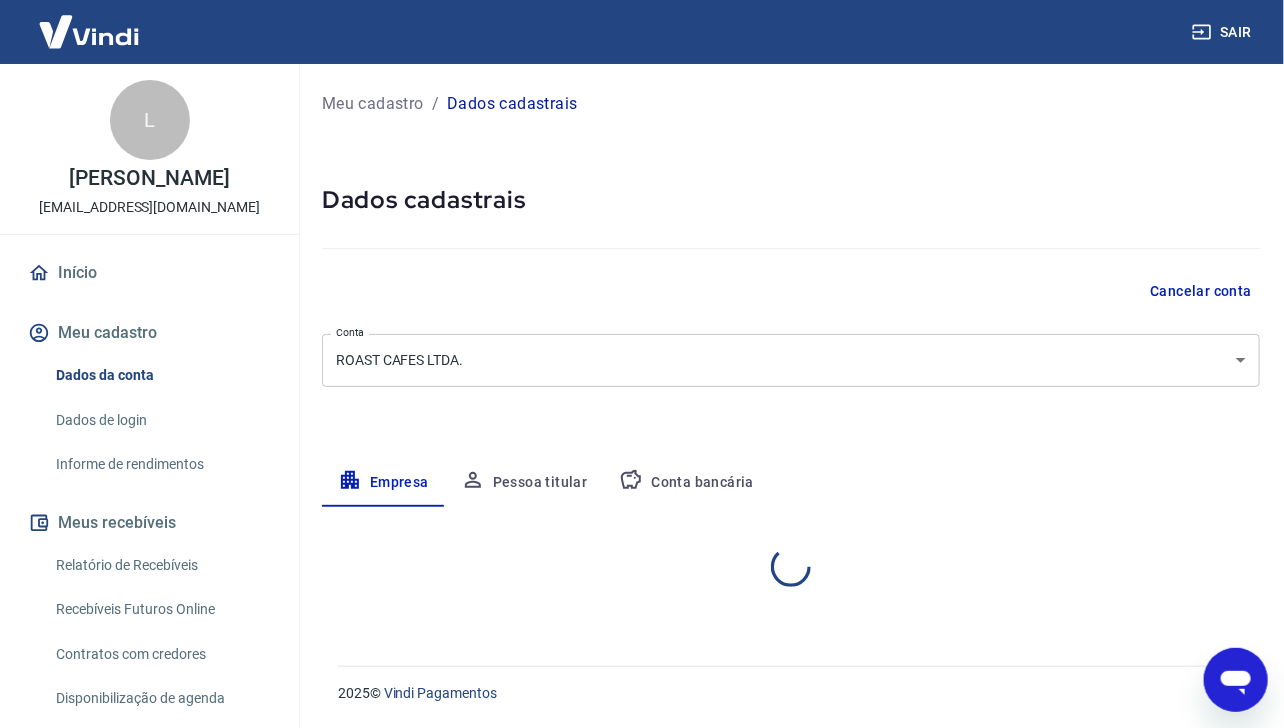 select on "MG" 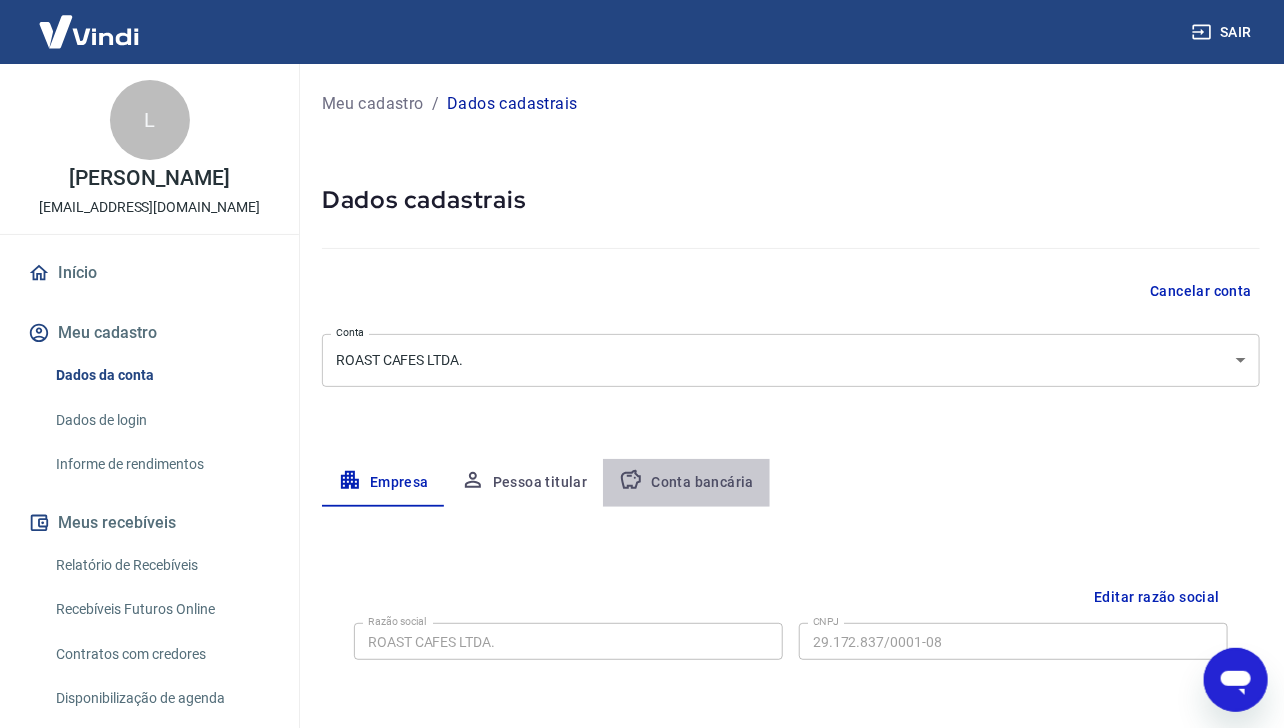 click on "Conta bancária" at bounding box center [686, 483] 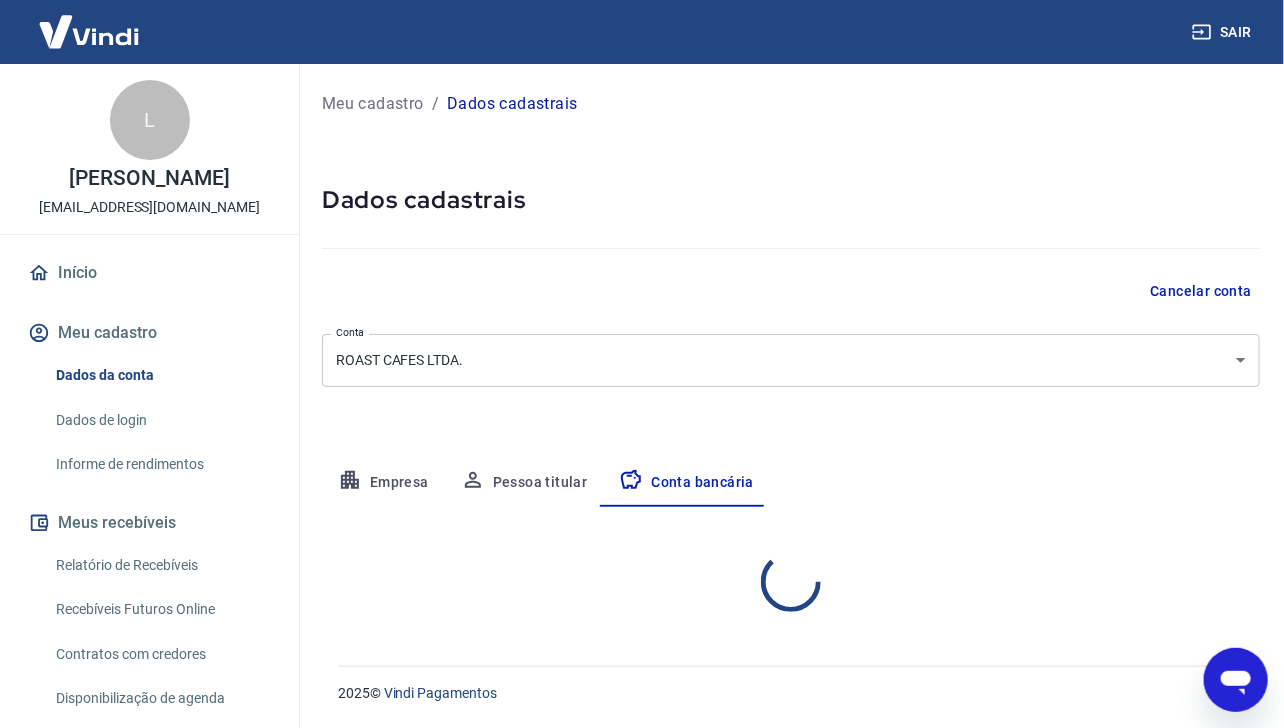 select on "1" 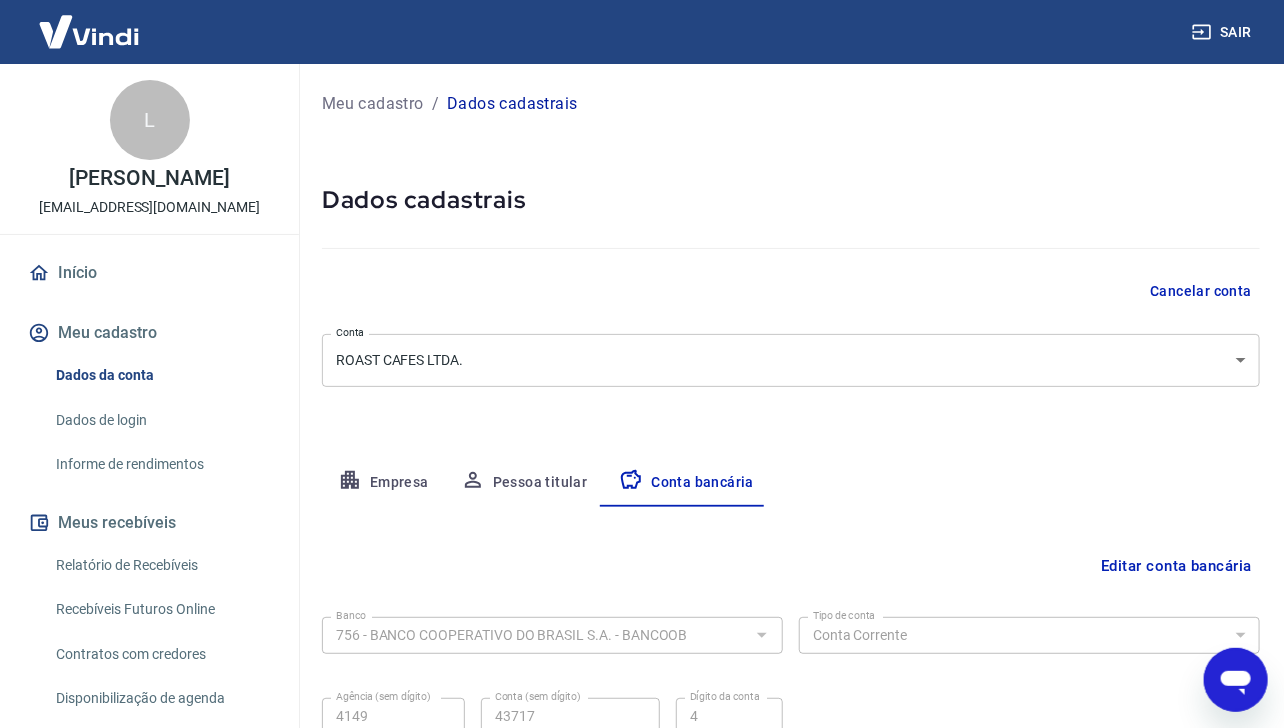scroll, scrollTop: 182, scrollLeft: 0, axis: vertical 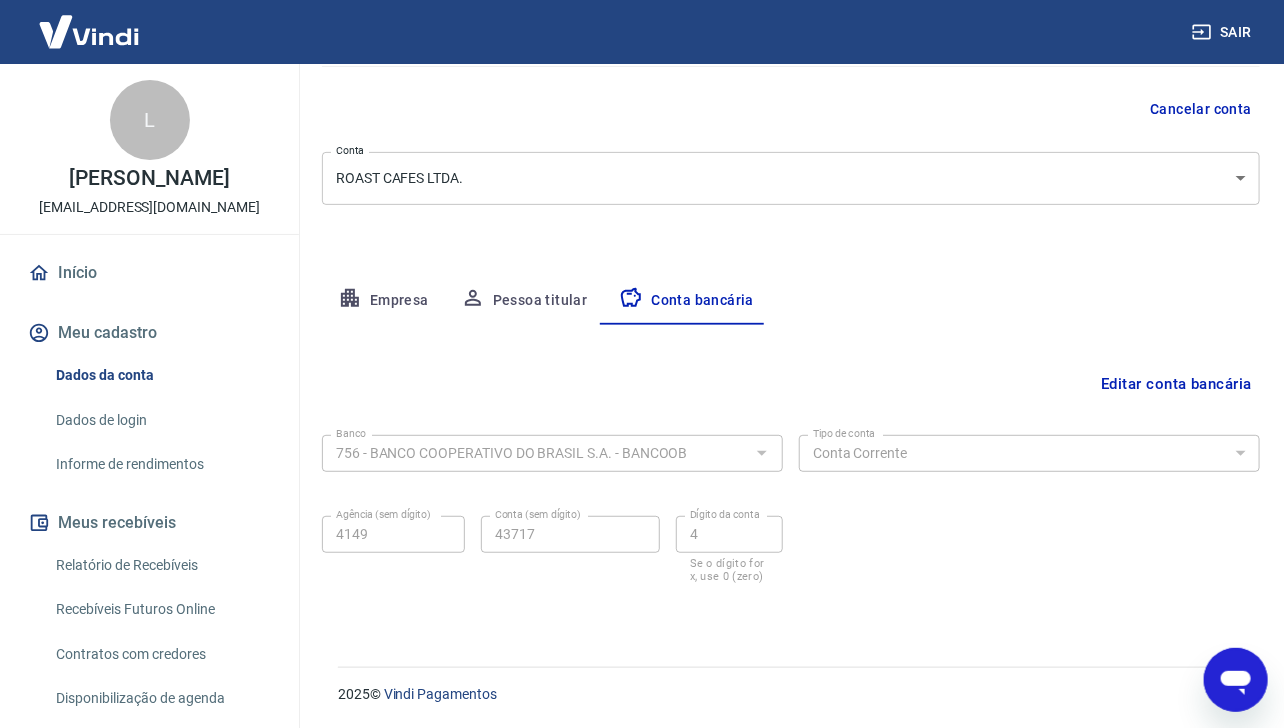 click 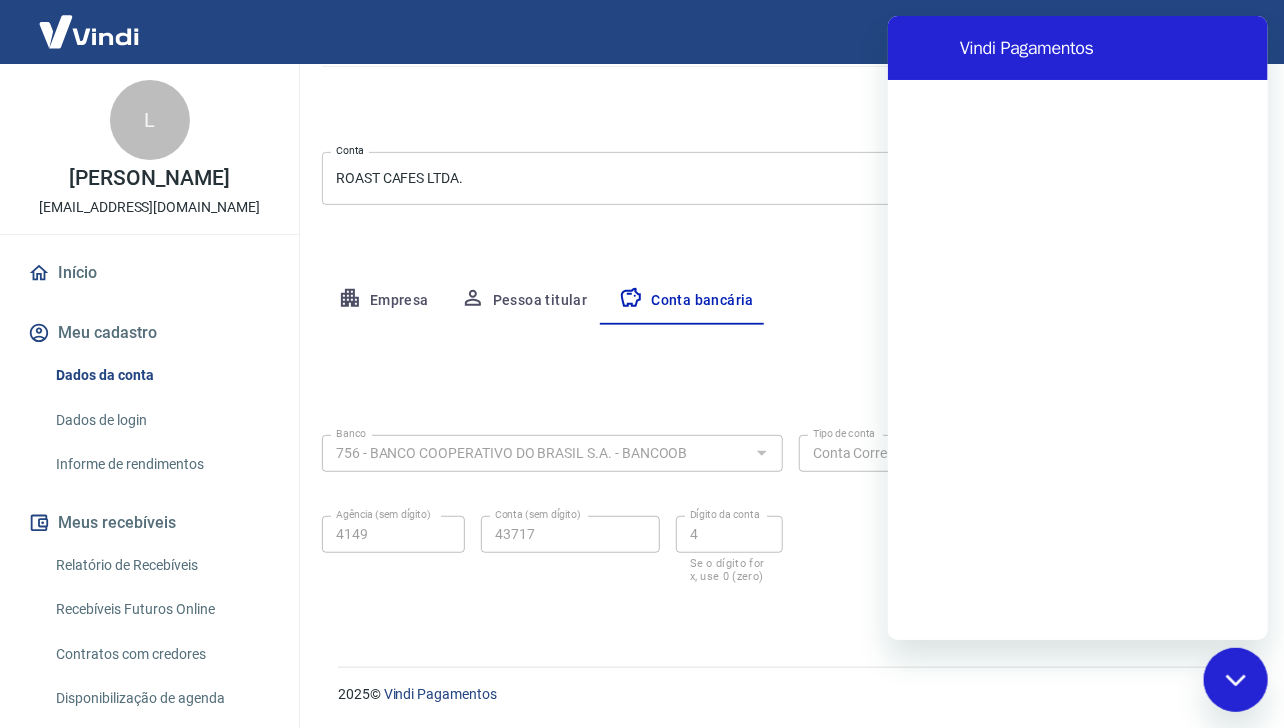 scroll, scrollTop: 0, scrollLeft: 0, axis: both 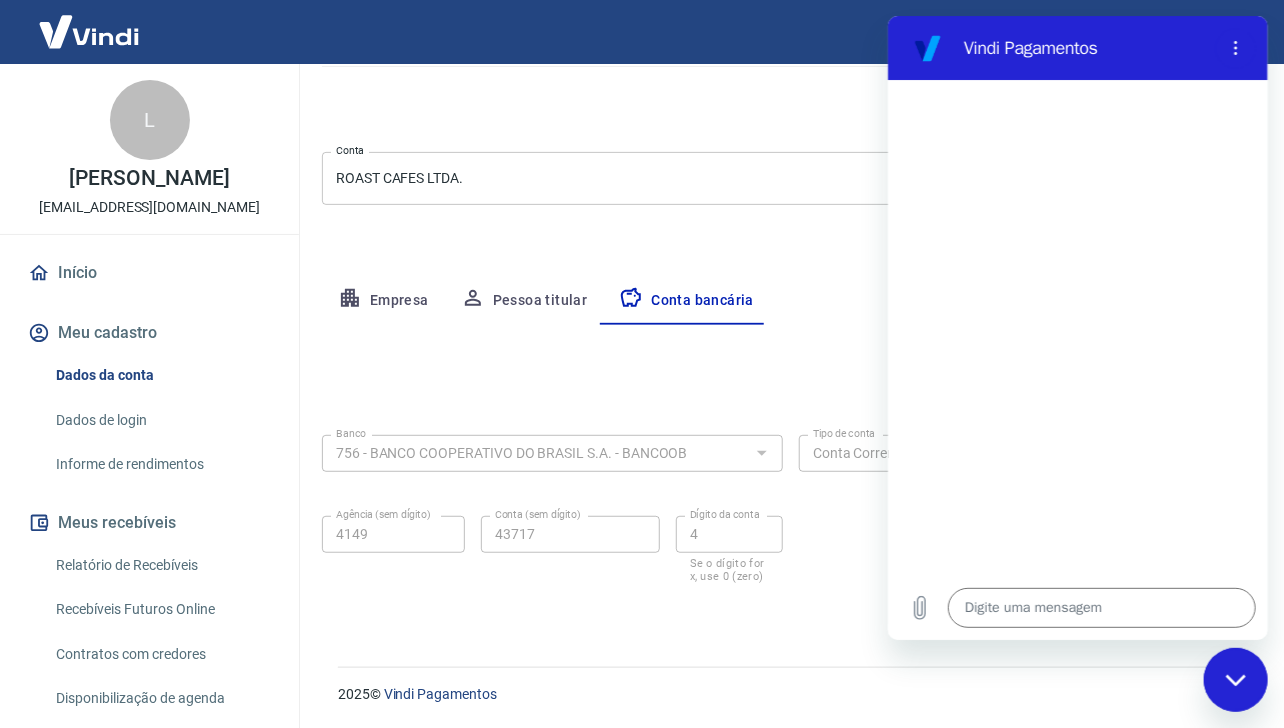 click at bounding box center [1235, 679] 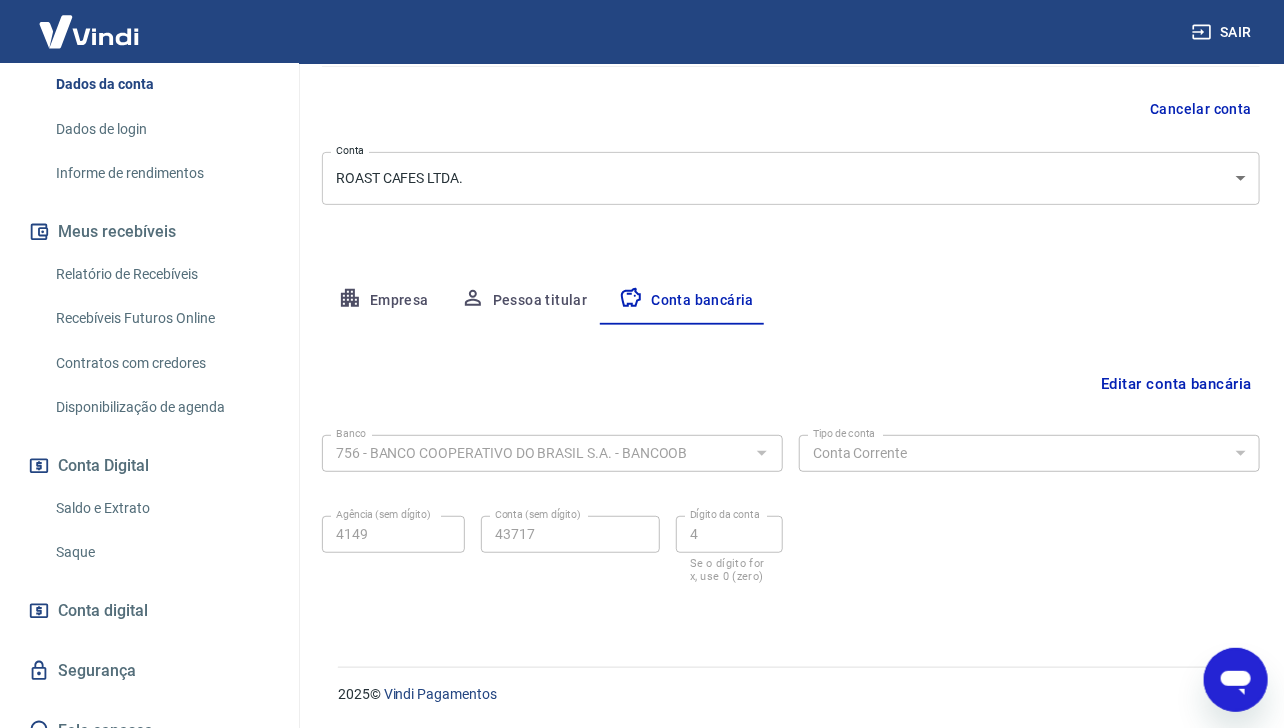 scroll, scrollTop: 295, scrollLeft: 0, axis: vertical 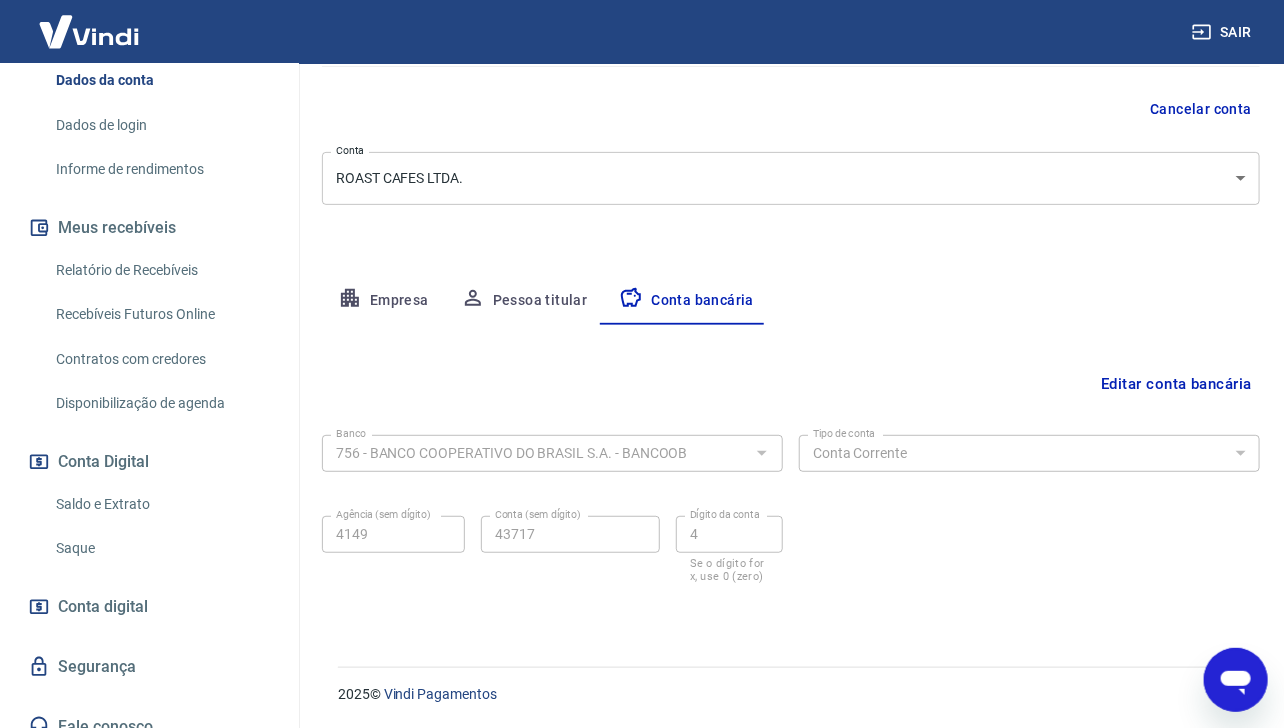 click 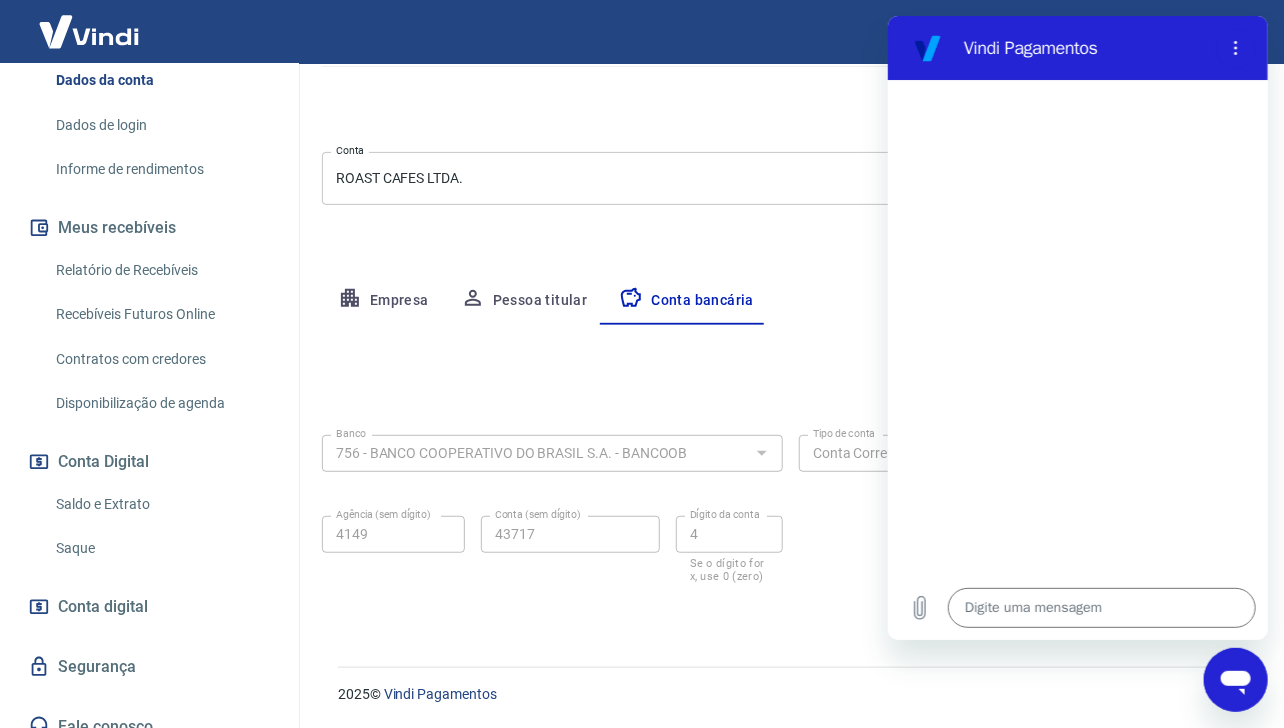 scroll, scrollTop: 0, scrollLeft: 0, axis: both 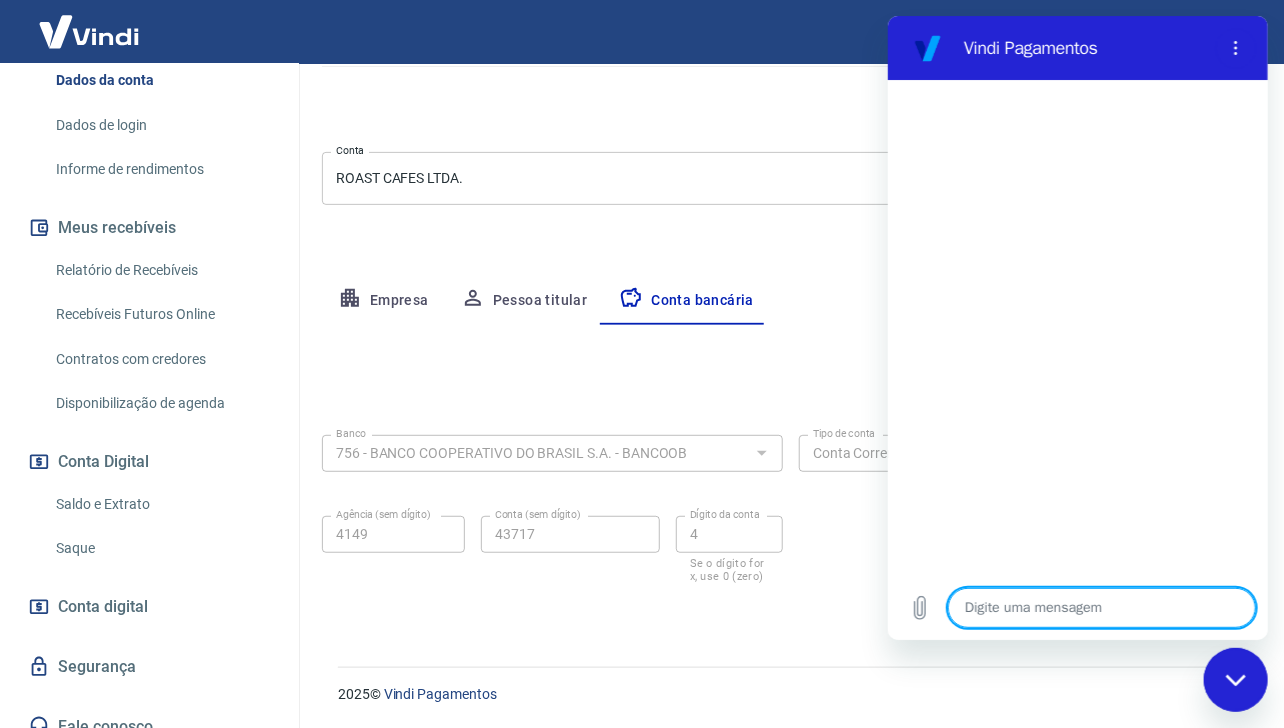 click at bounding box center (1101, 608) 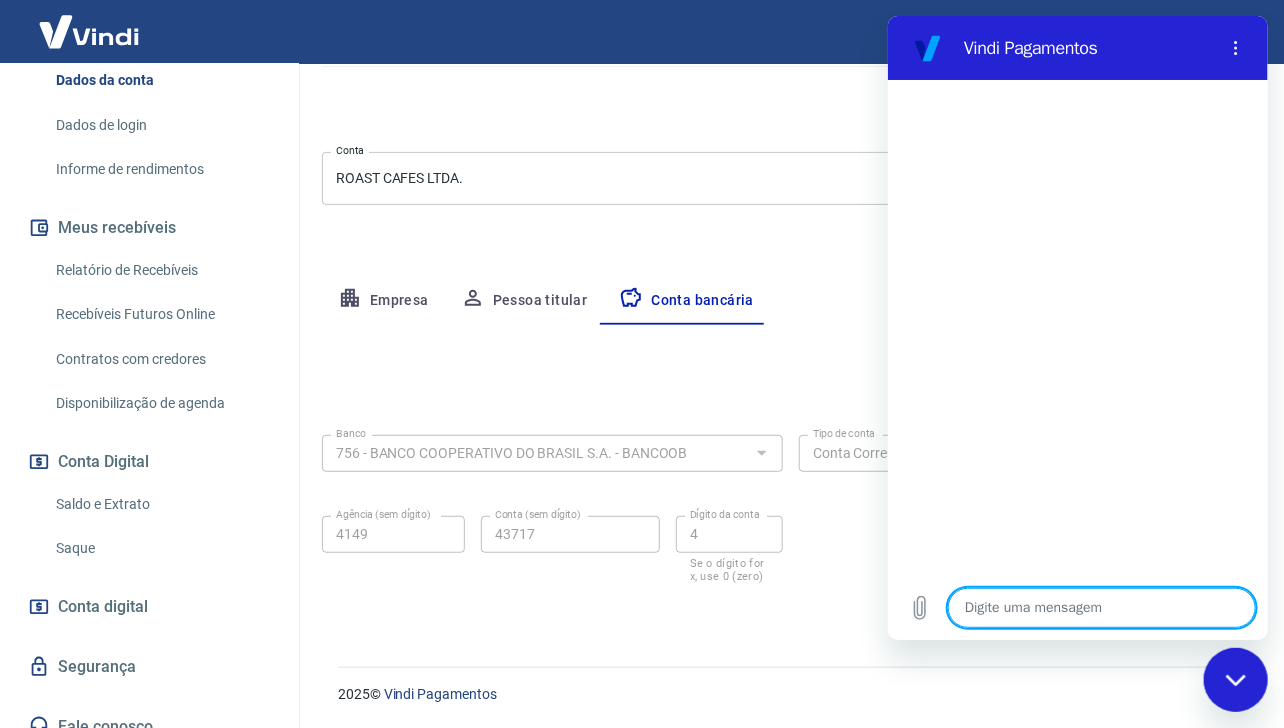 type on "o" 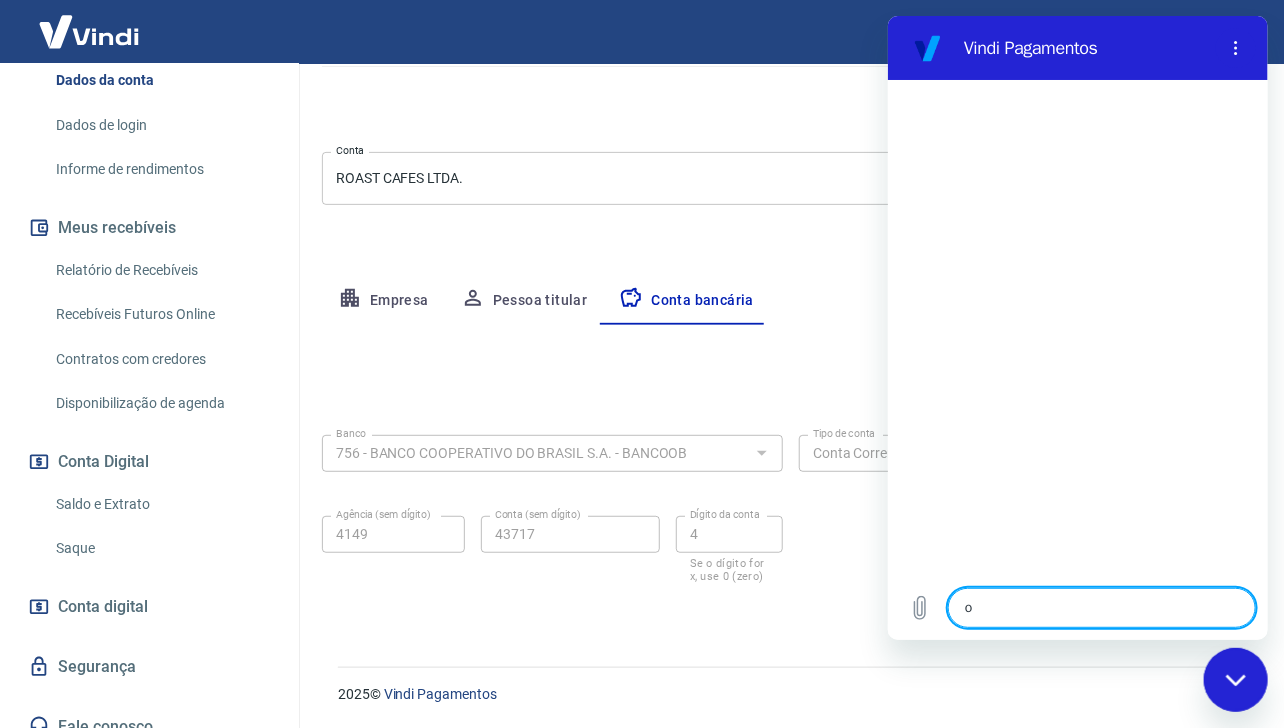 type on "oi" 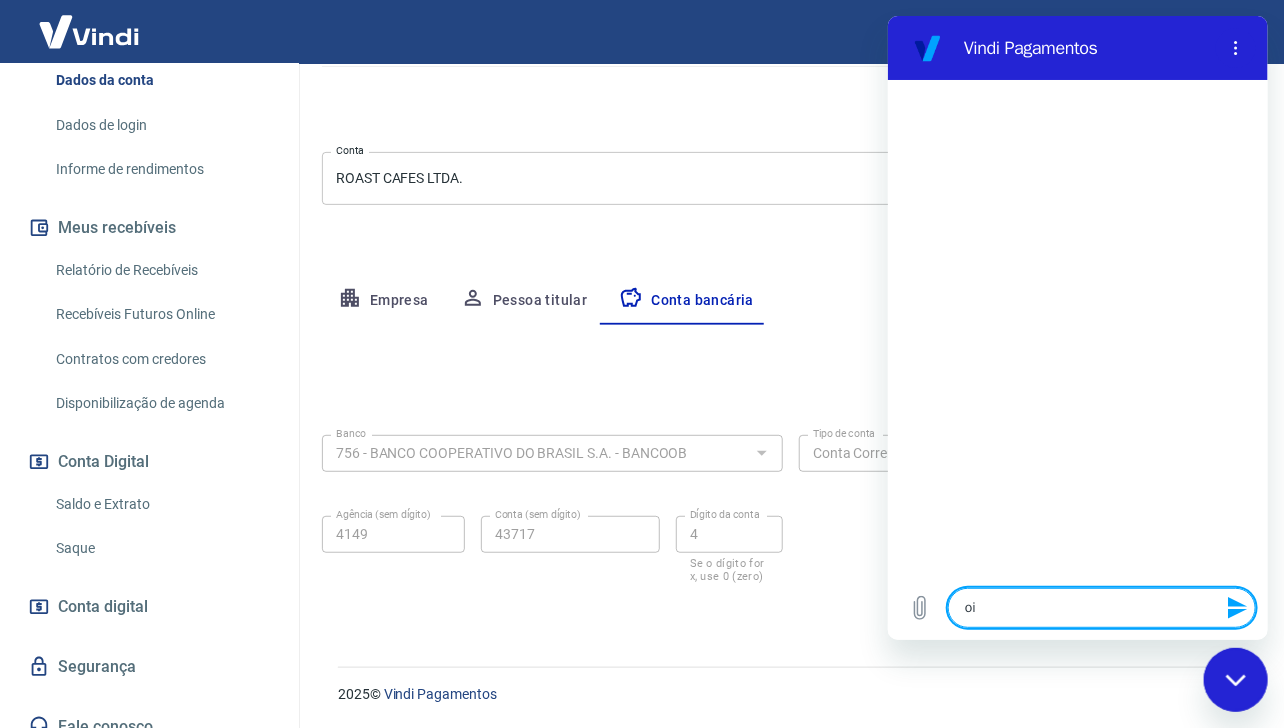 type 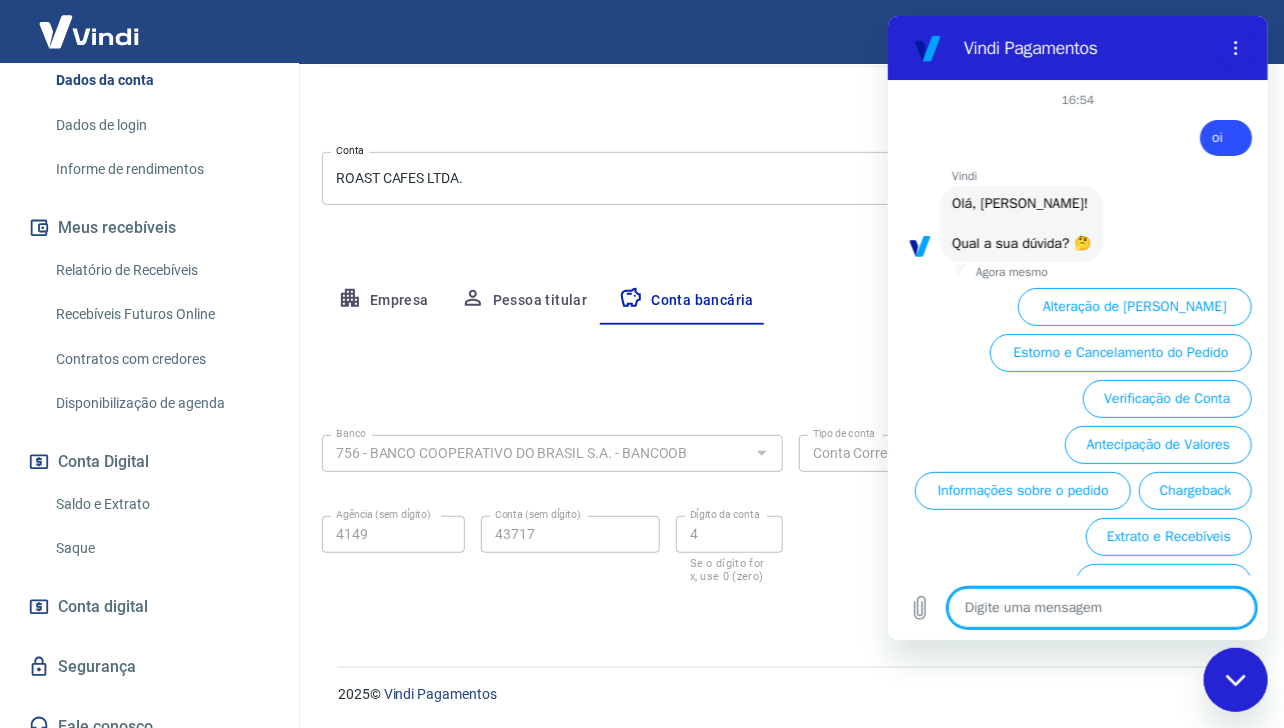 scroll, scrollTop: 97, scrollLeft: 0, axis: vertical 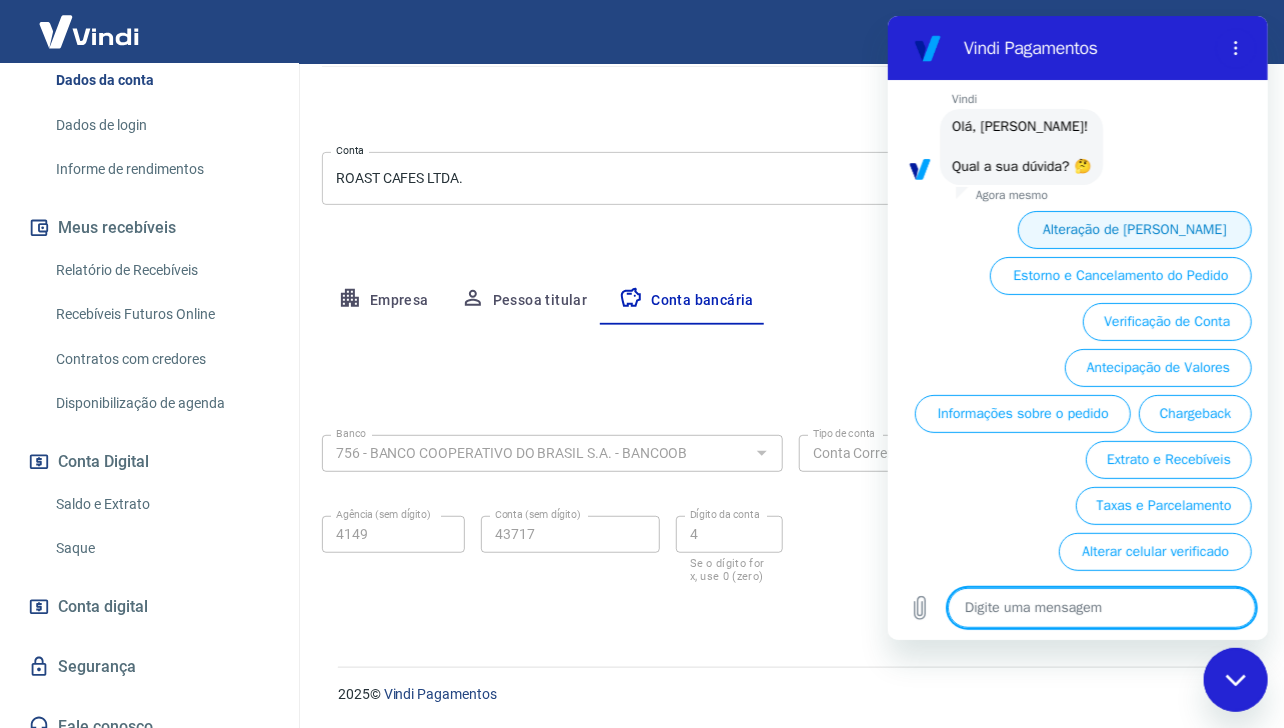 click on "Alteração de Dados Cadastrais" at bounding box center [1134, 230] 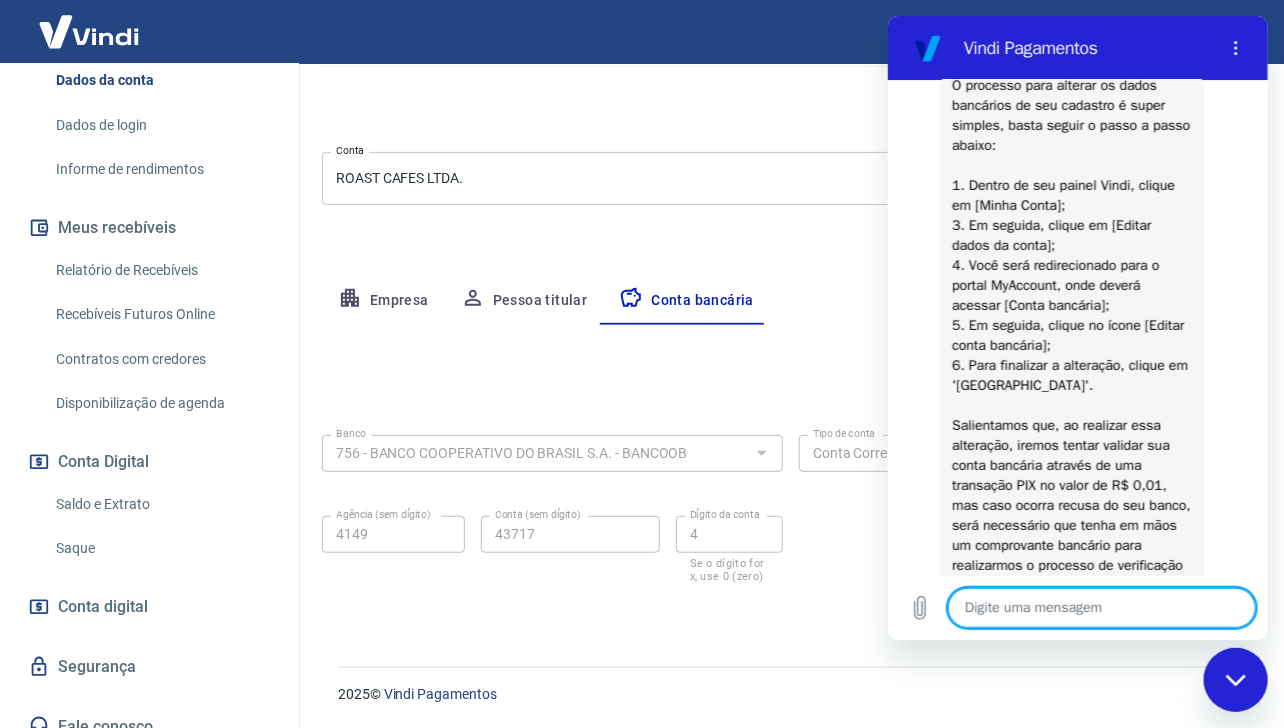 scroll, scrollTop: 466, scrollLeft: 0, axis: vertical 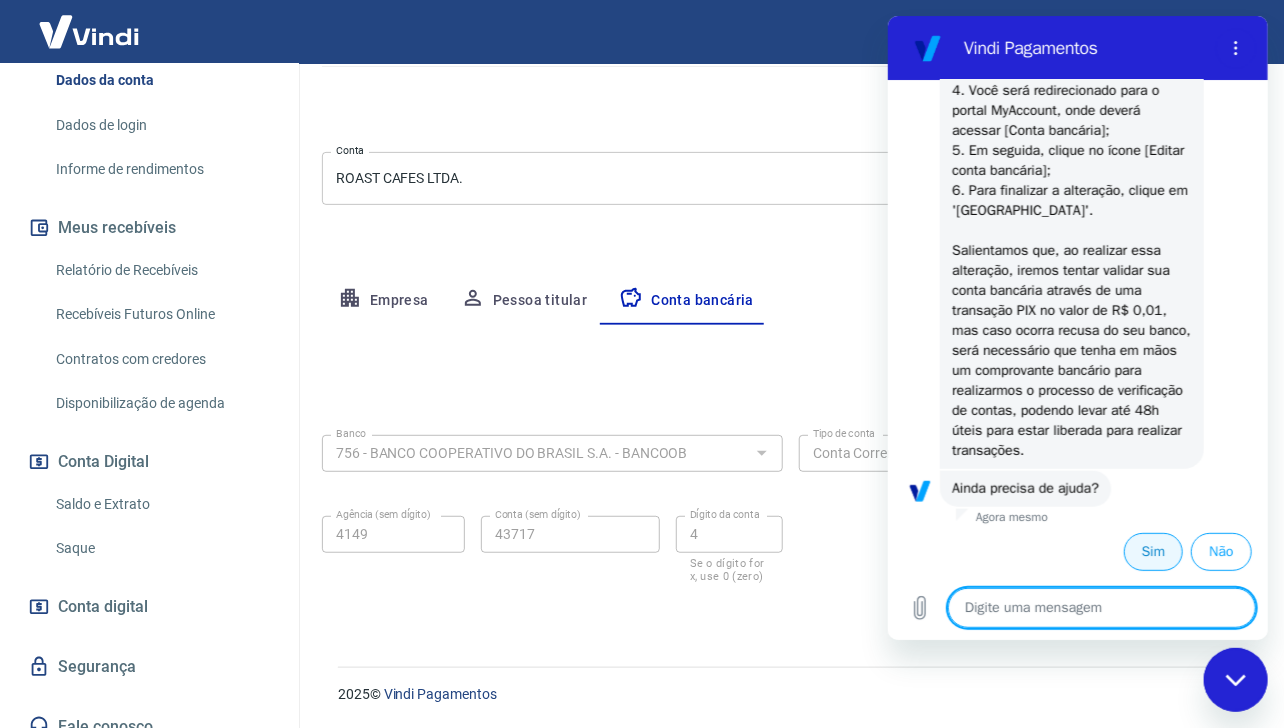click on "Sim" at bounding box center (1152, 552) 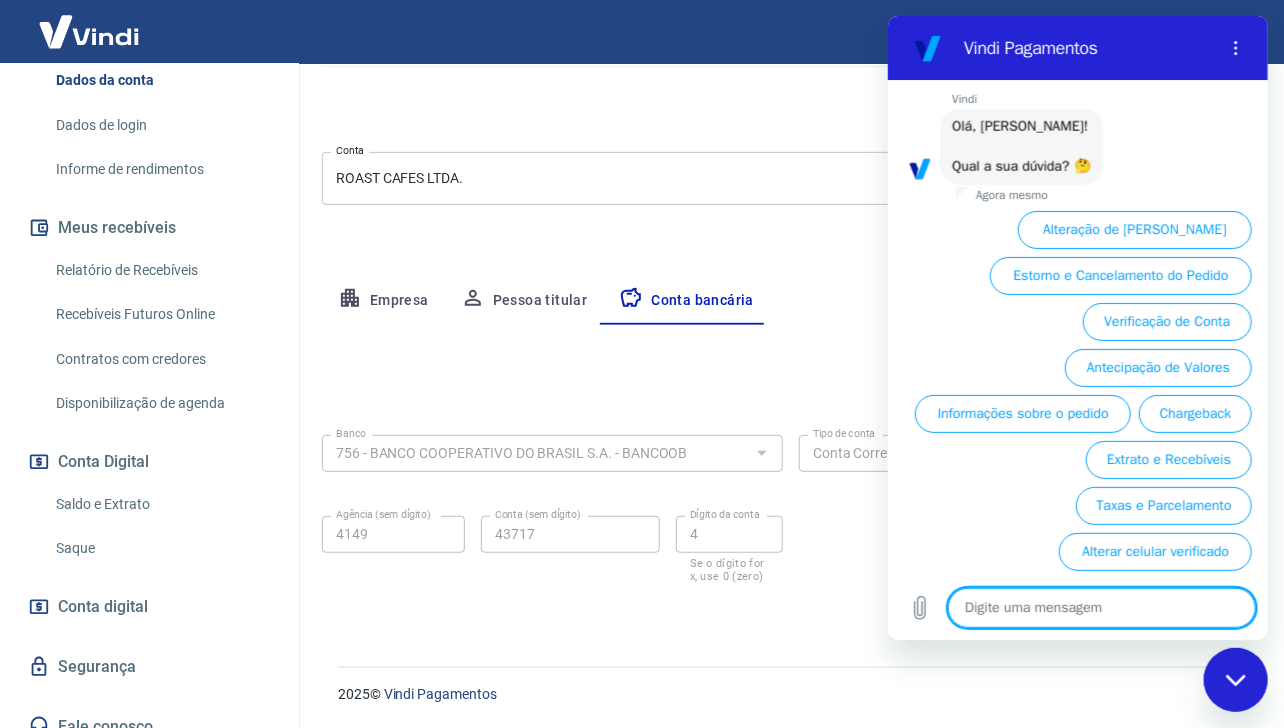 scroll, scrollTop: 963, scrollLeft: 0, axis: vertical 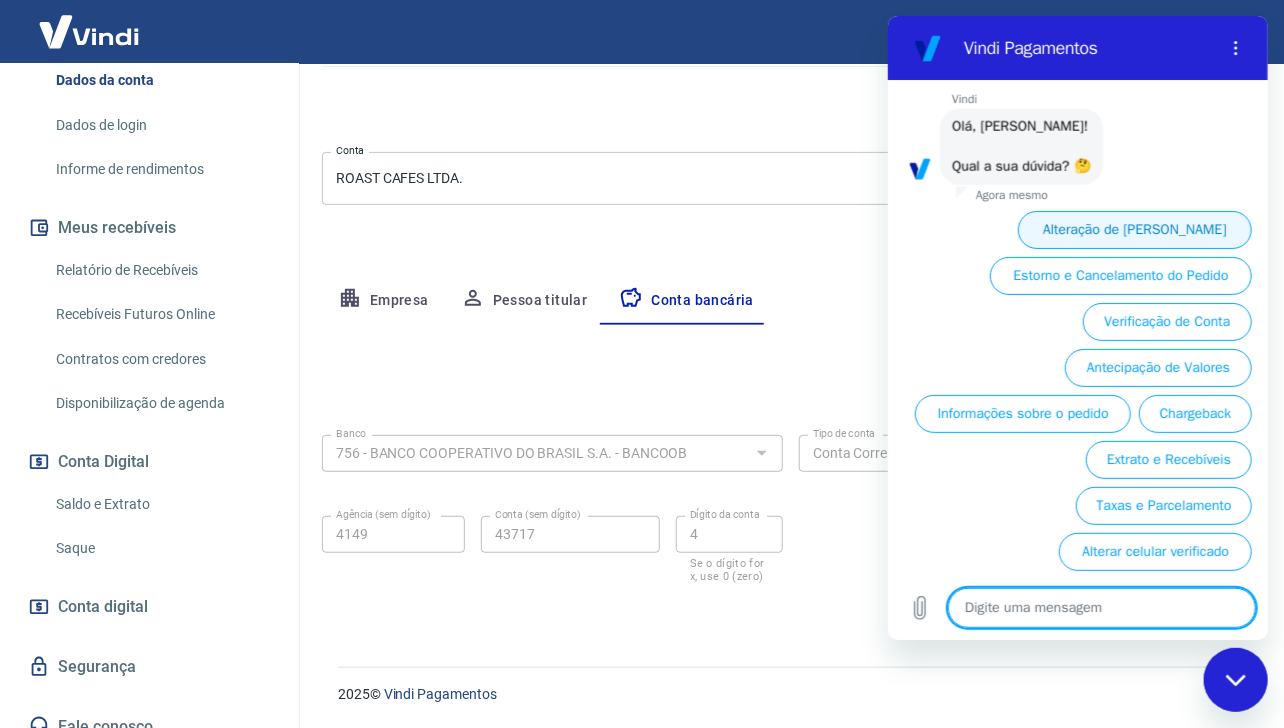 click on "Alteração de Dados Cadastrais" at bounding box center (1134, 230) 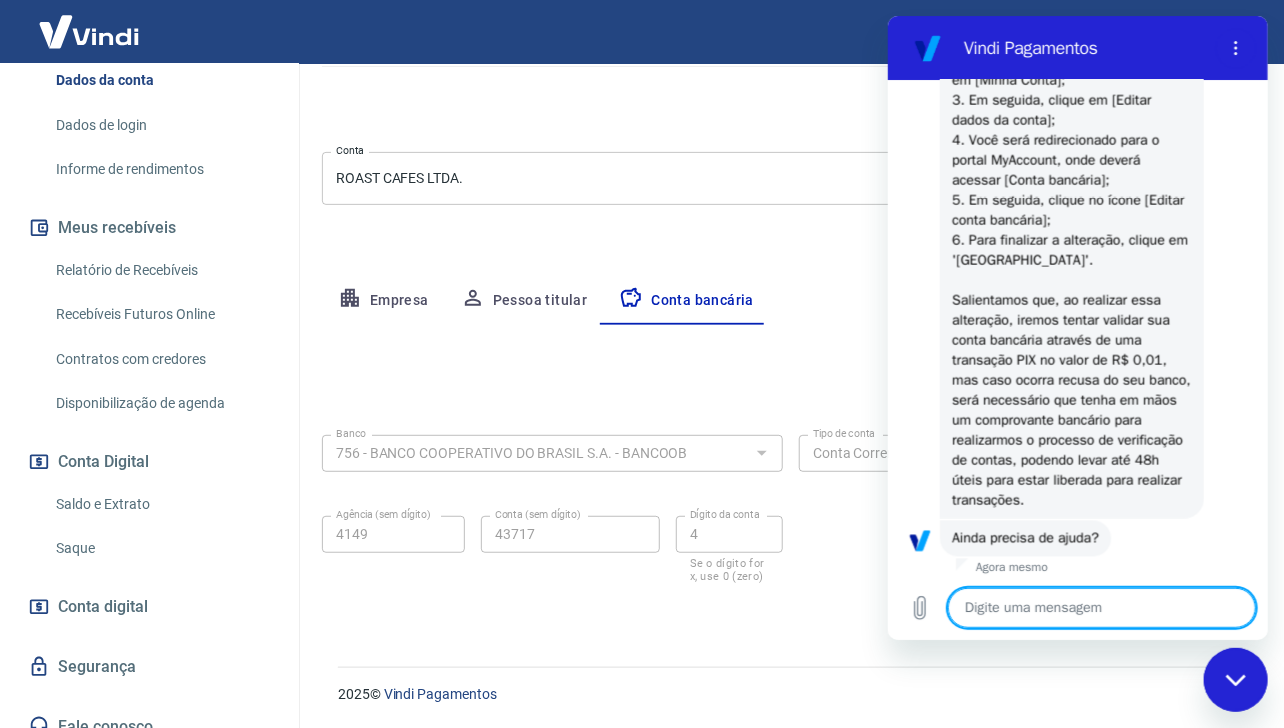 scroll, scrollTop: 1332, scrollLeft: 0, axis: vertical 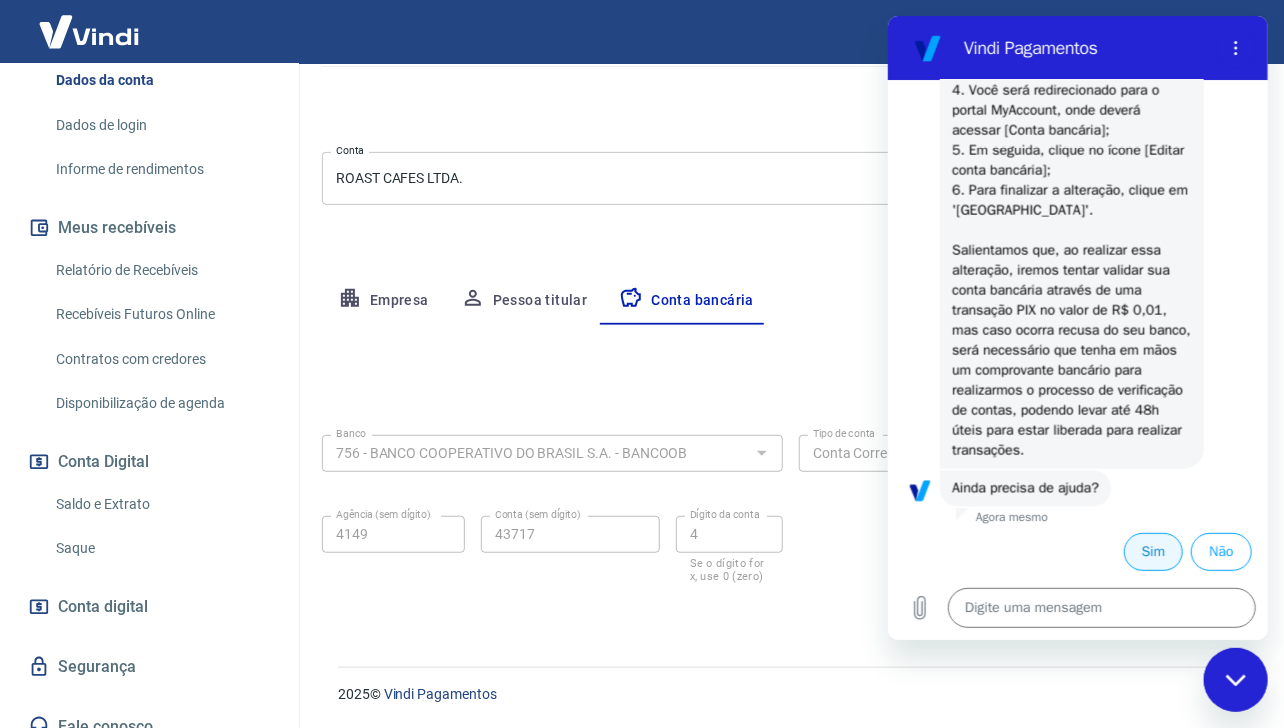 click on "Sim" at bounding box center (1152, 552) 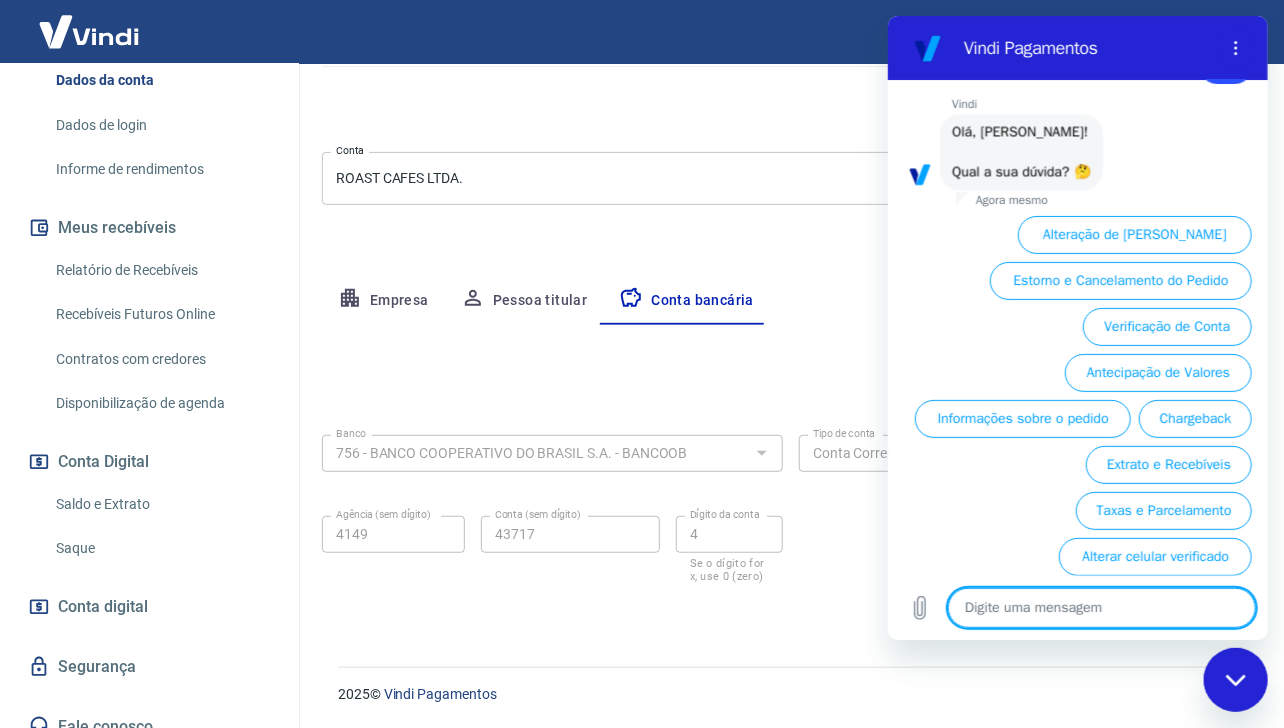 scroll, scrollTop: 1828, scrollLeft: 0, axis: vertical 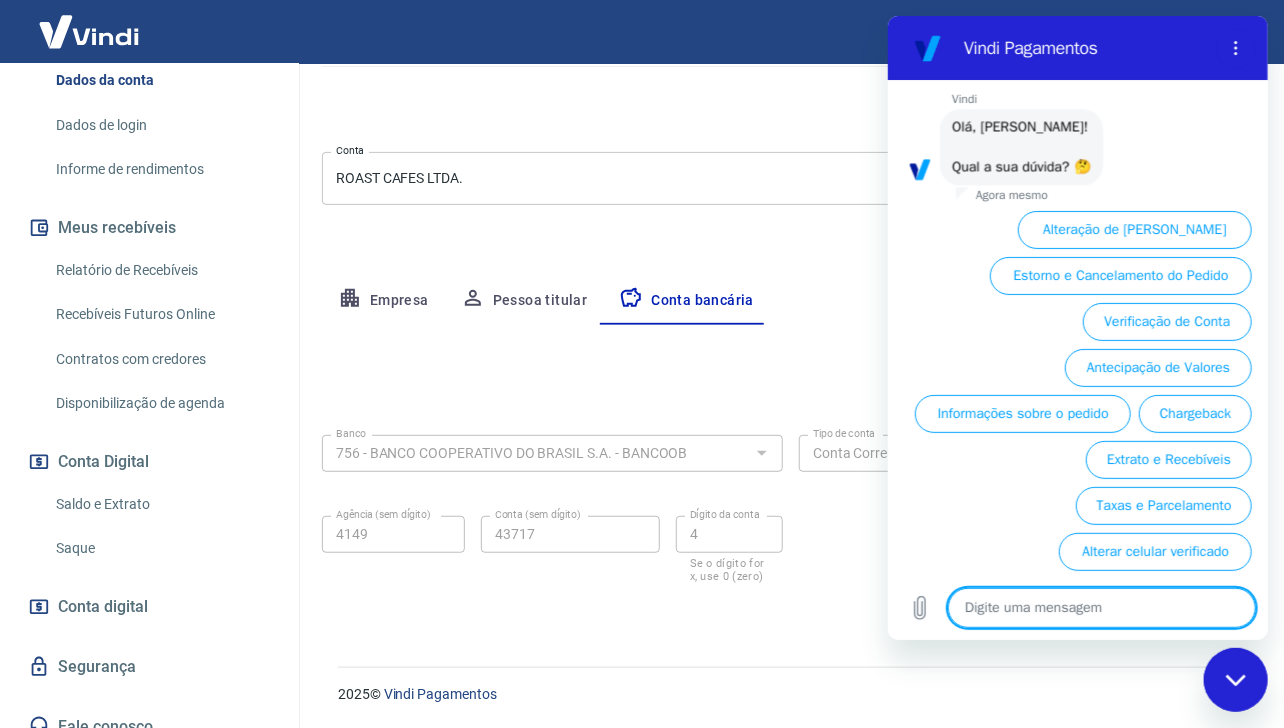 click on "Verificação de Conta" at bounding box center [1166, 322] 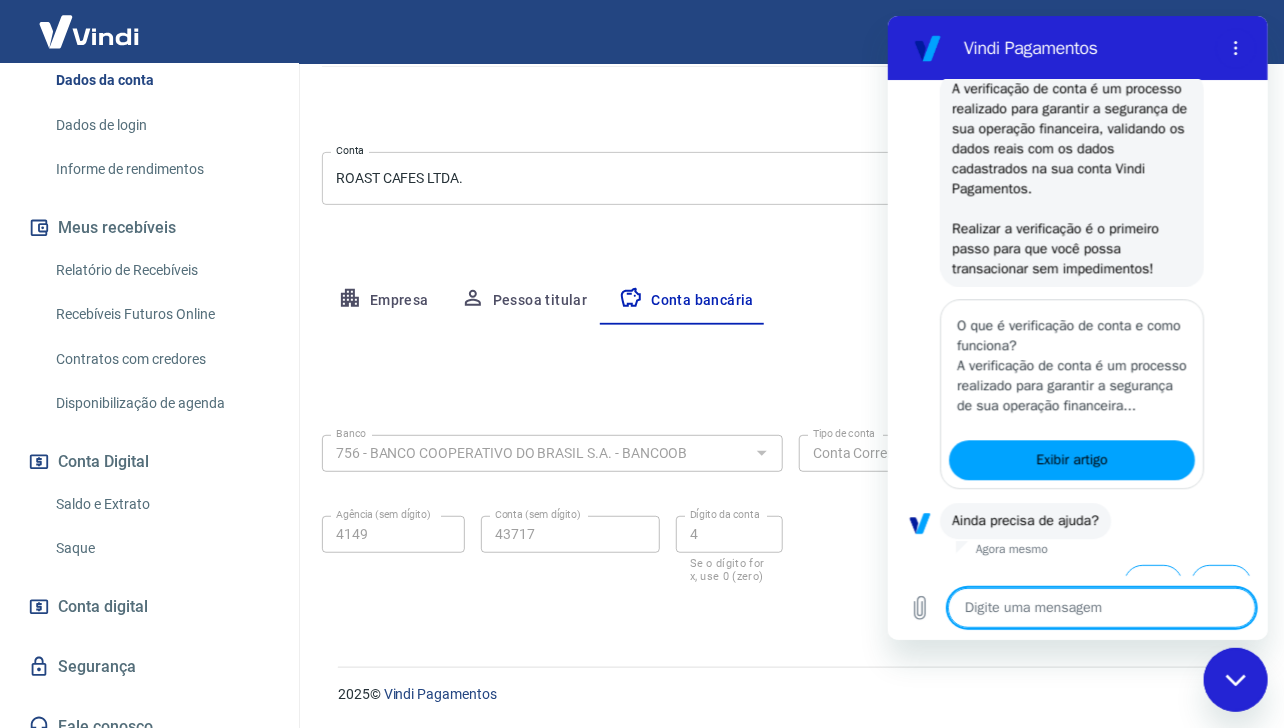 scroll, scrollTop: 2072, scrollLeft: 0, axis: vertical 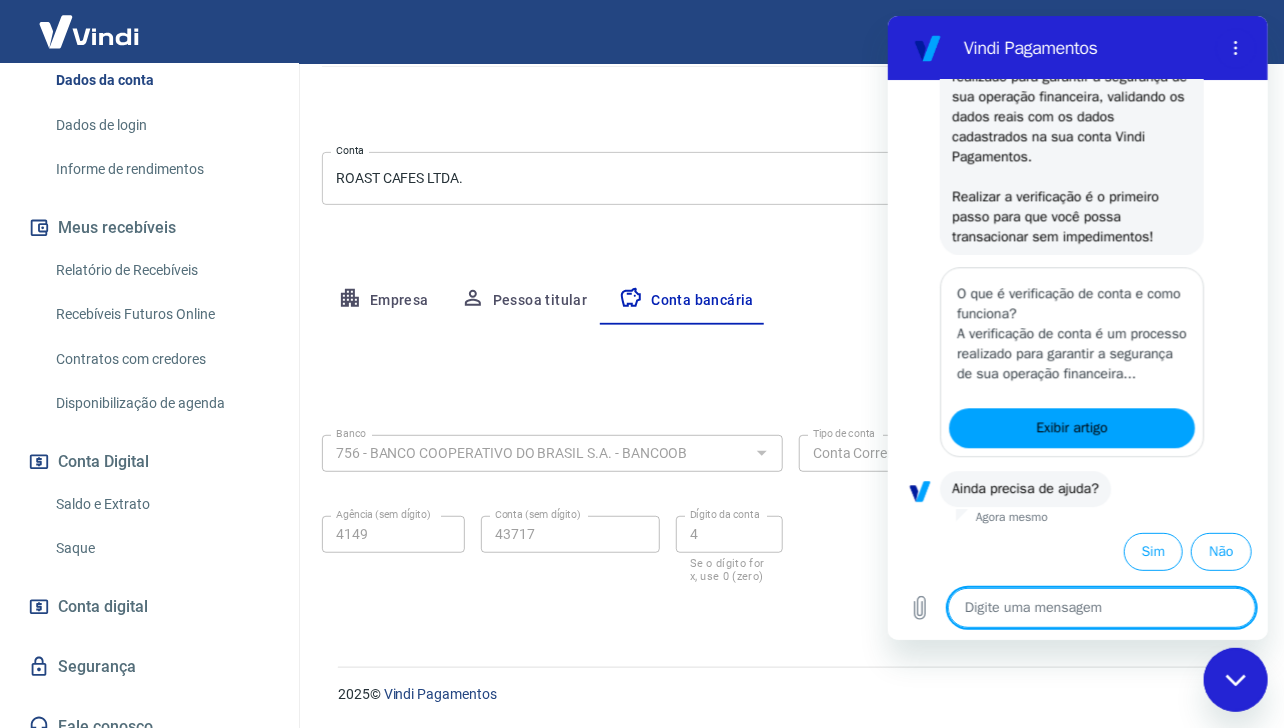 click at bounding box center [1235, 679] 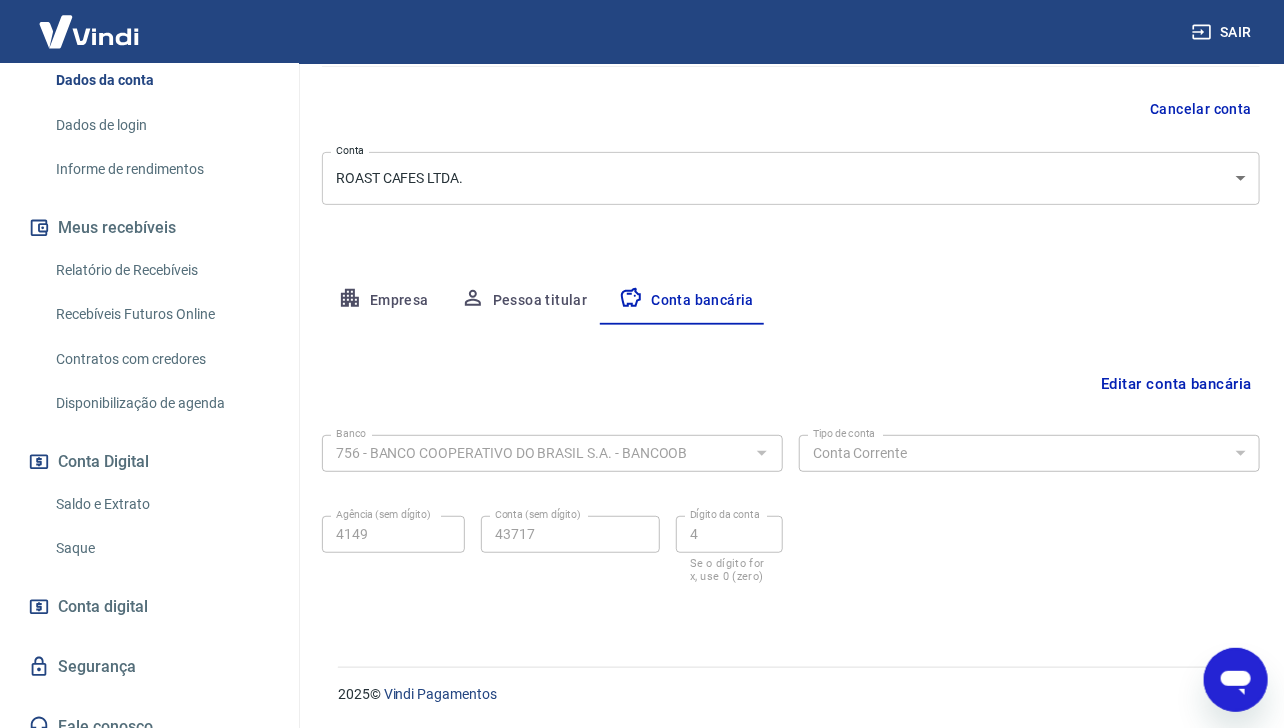 click on "Editar conta bancária" at bounding box center [791, 384] 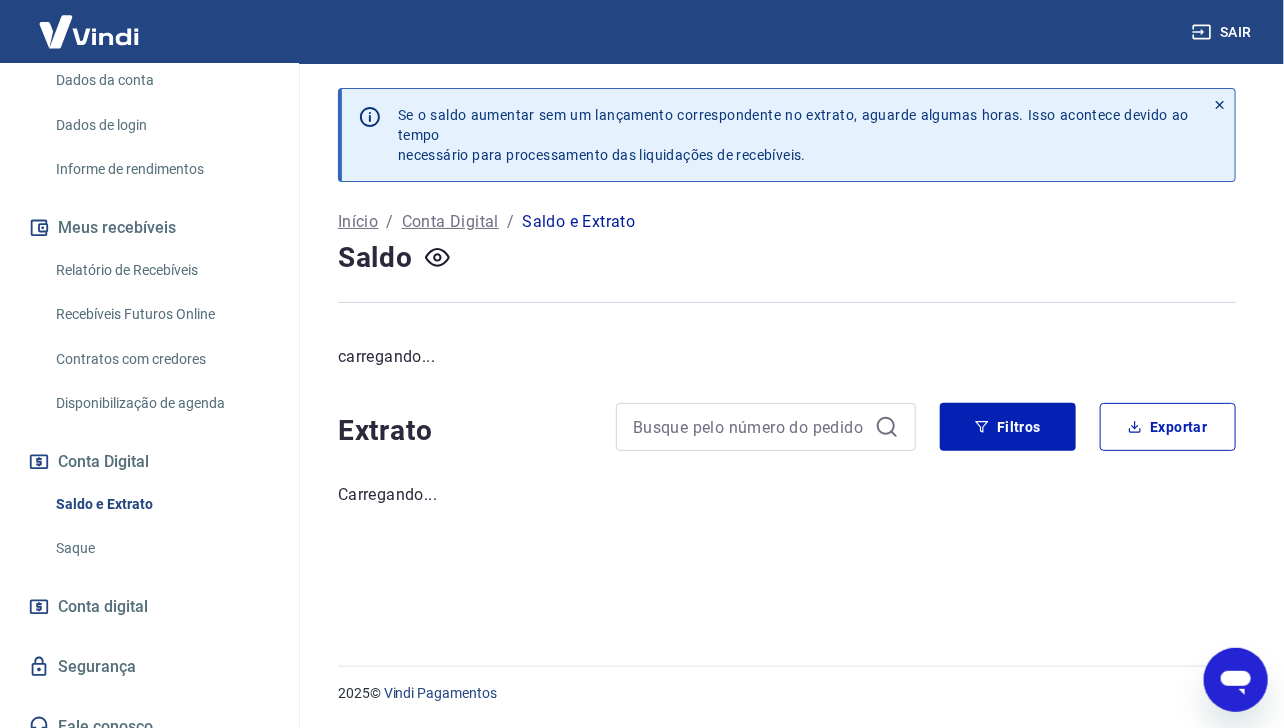 scroll, scrollTop: 0, scrollLeft: 0, axis: both 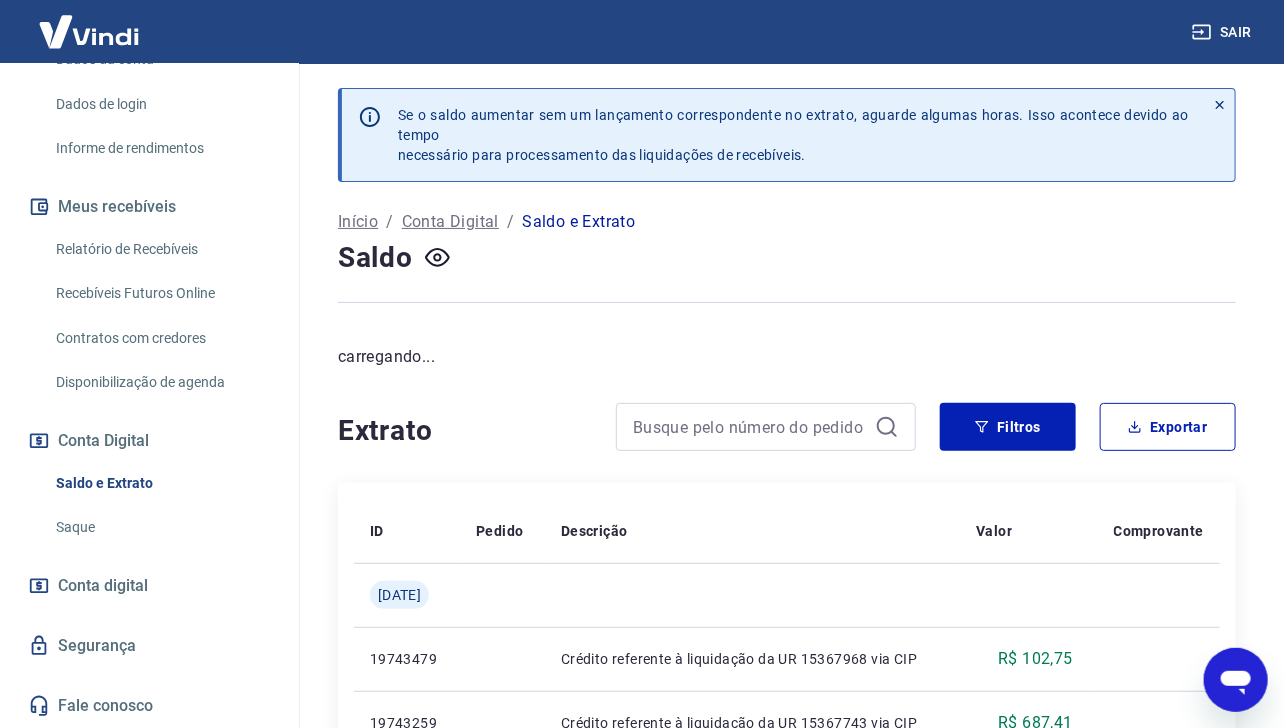 click on "Conta digital" at bounding box center [103, 586] 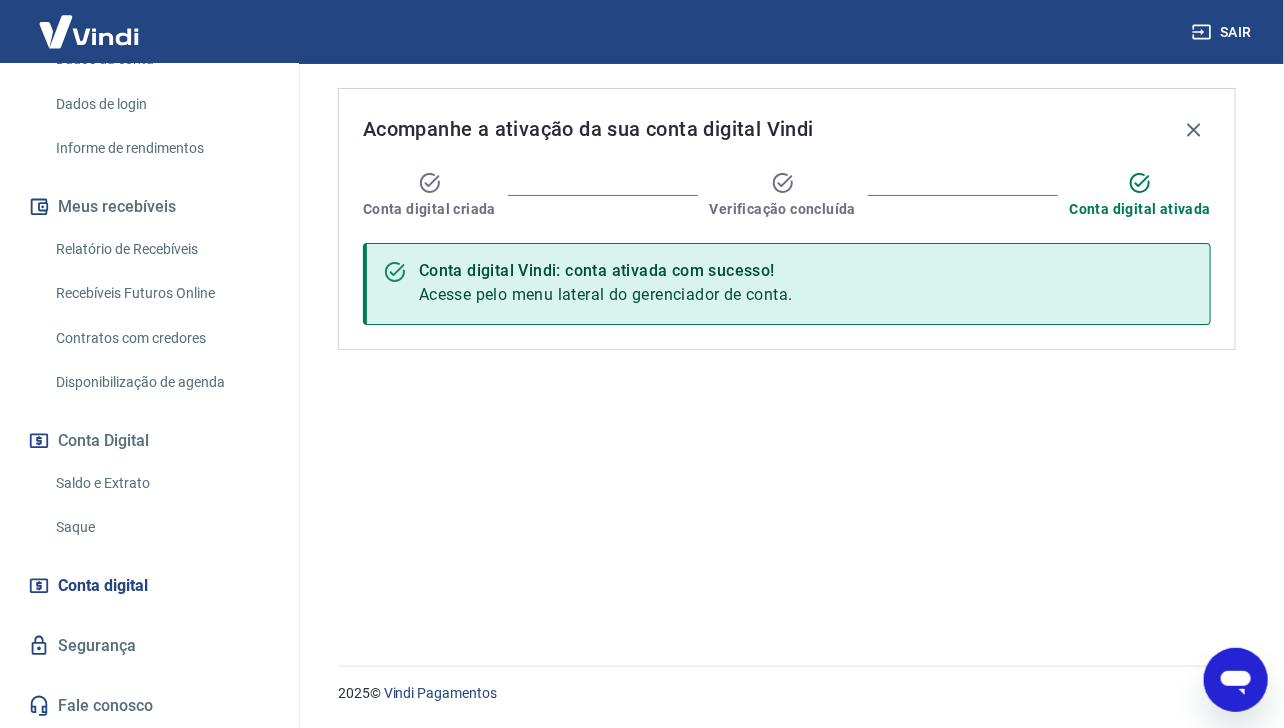 click on "Saldo e Extrato" at bounding box center (161, 483) 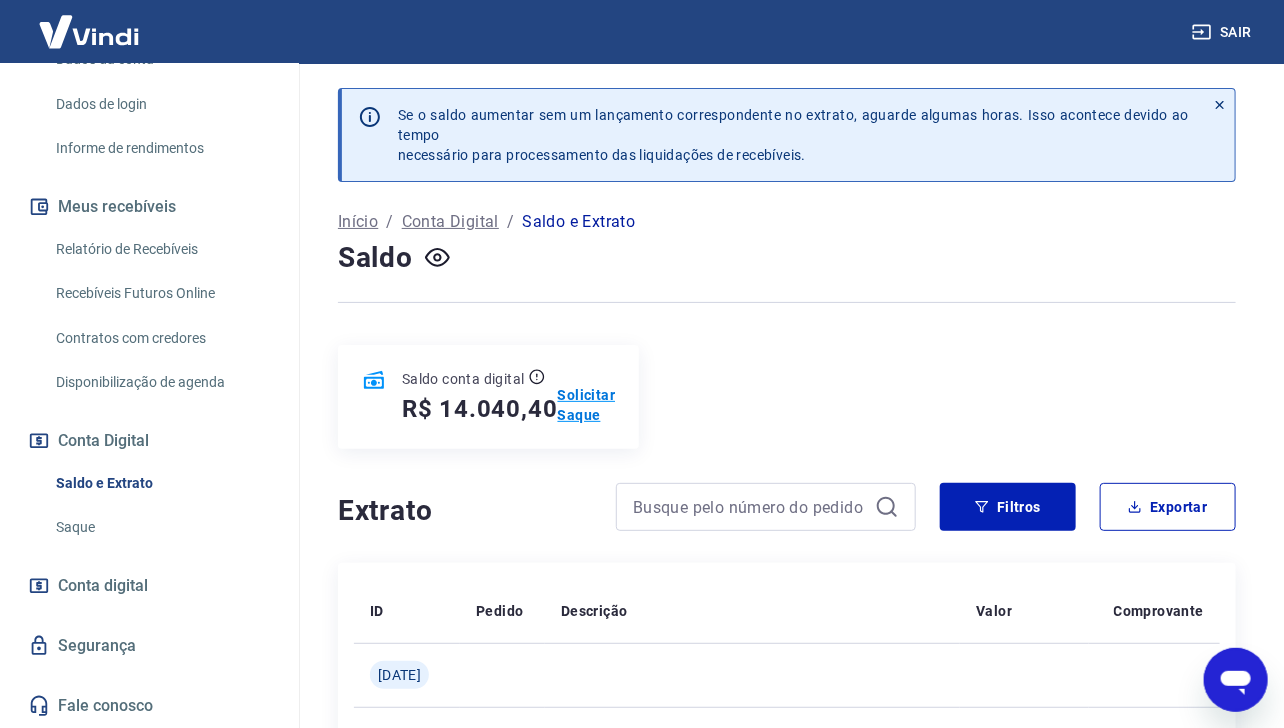 click on "Solicitar Saque" at bounding box center (587, 405) 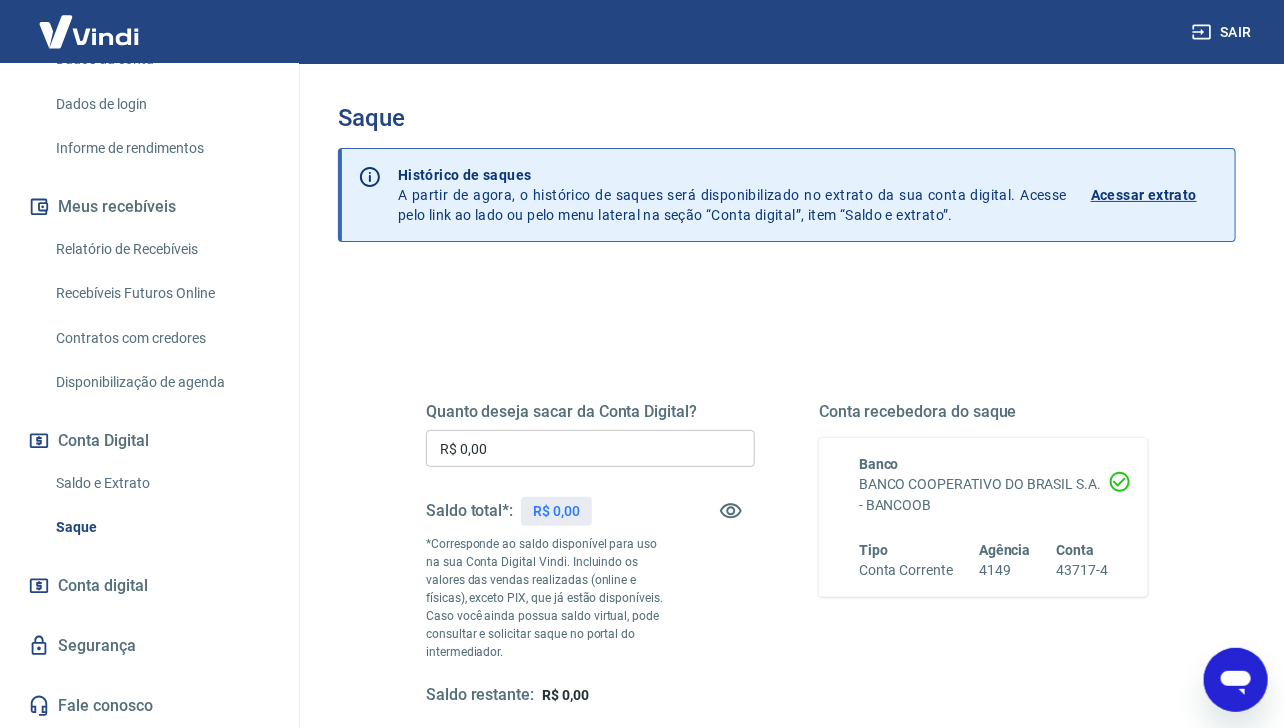 click on "R$ 0,00" at bounding box center (556, 511) 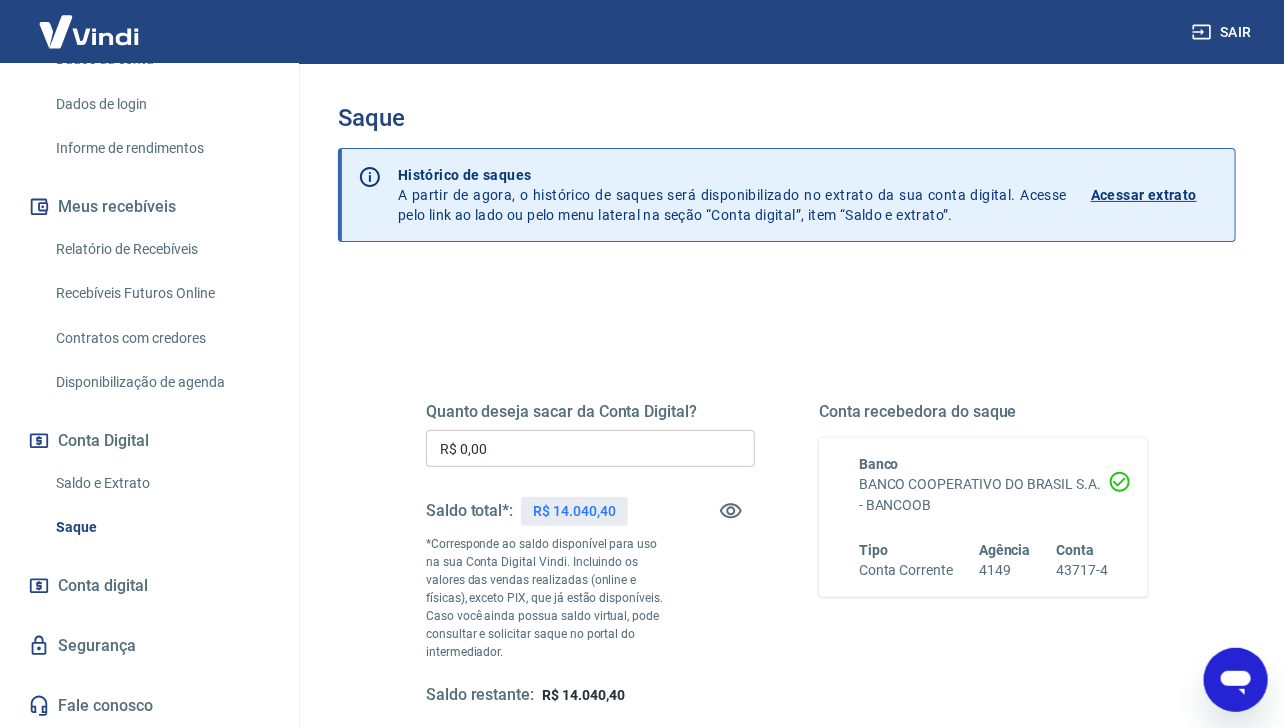 click on "R$ 0,00" at bounding box center [590, 448] 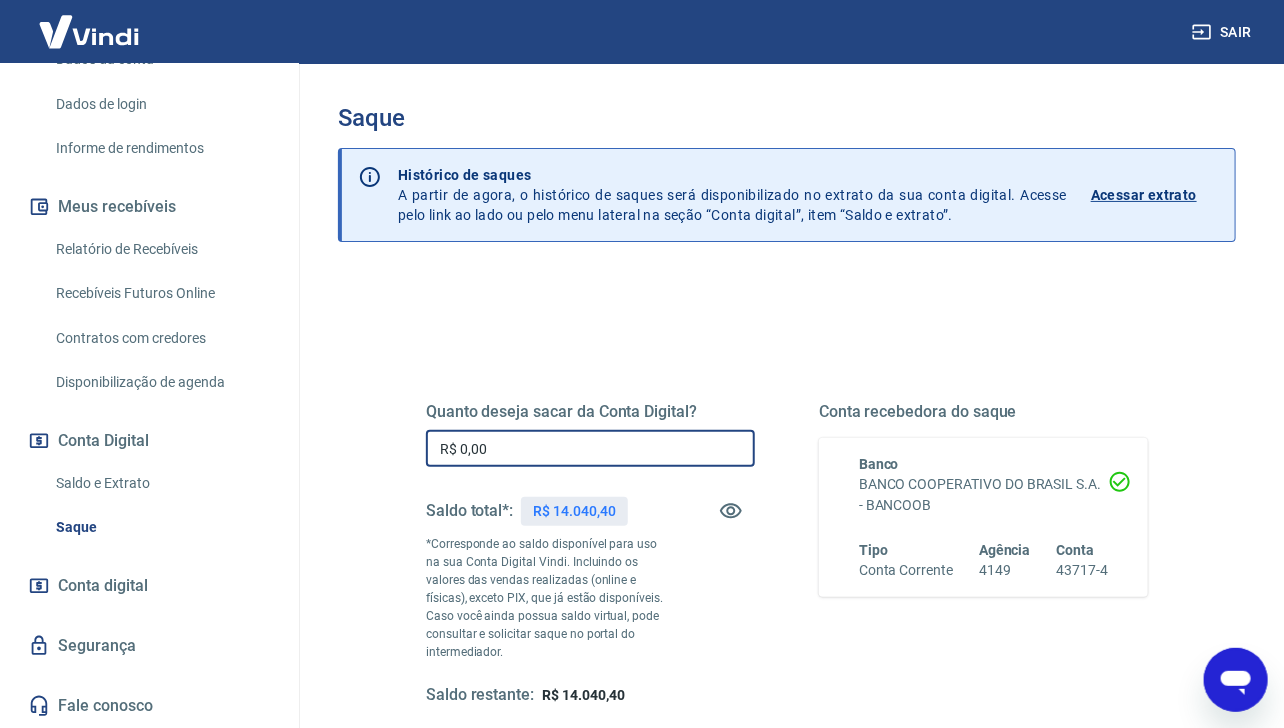 click on "R$ 0,00" at bounding box center [590, 448] 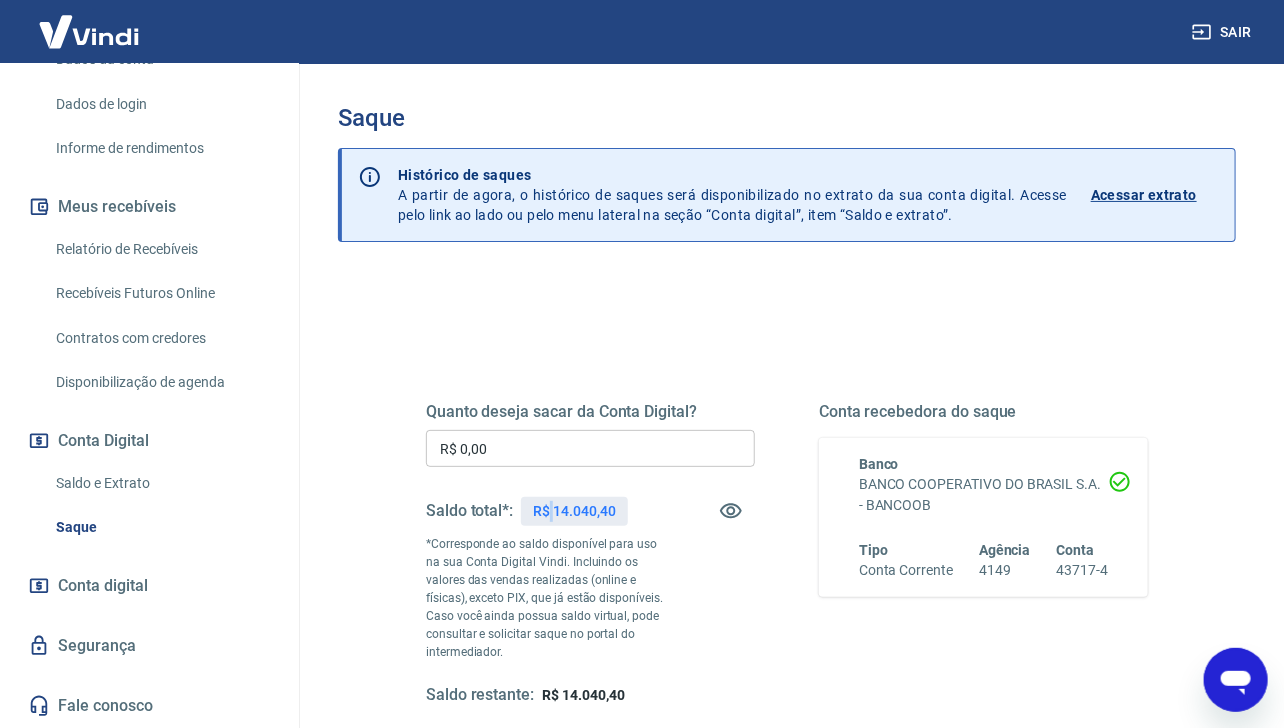 click on "R$ 14.040,40" at bounding box center (574, 511) 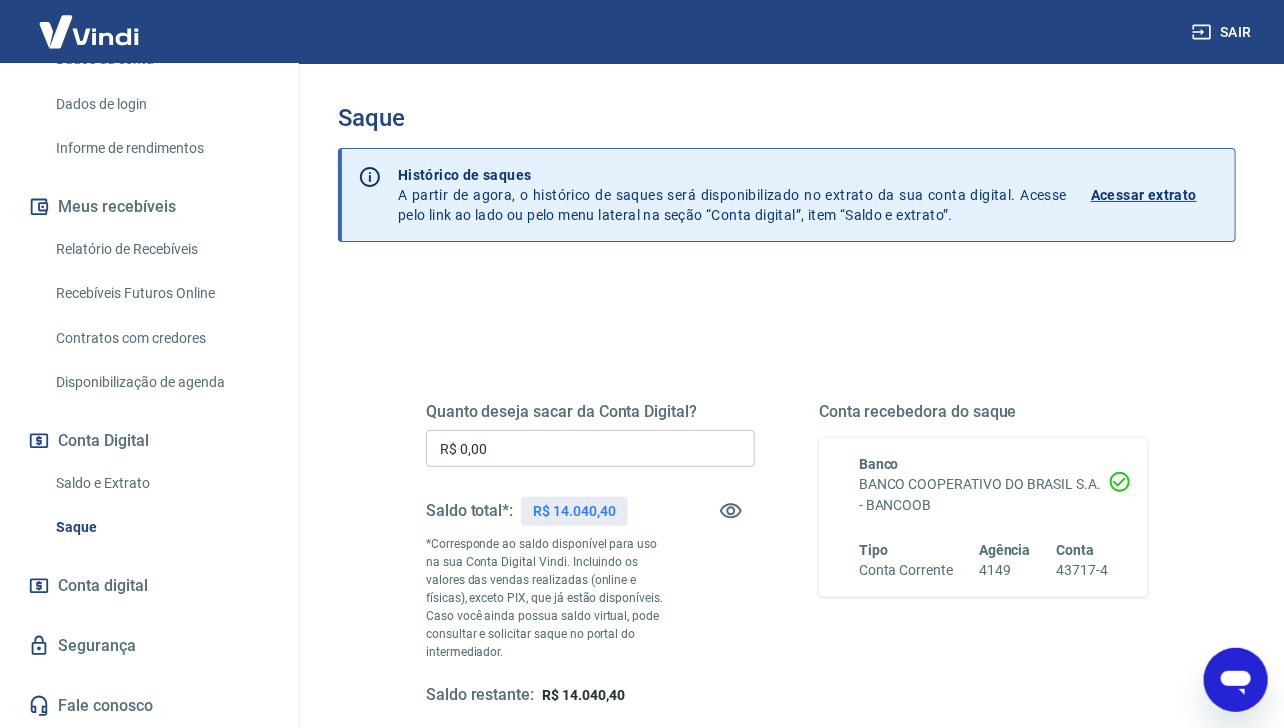 click on "R$ 0,00" at bounding box center (590, 448) 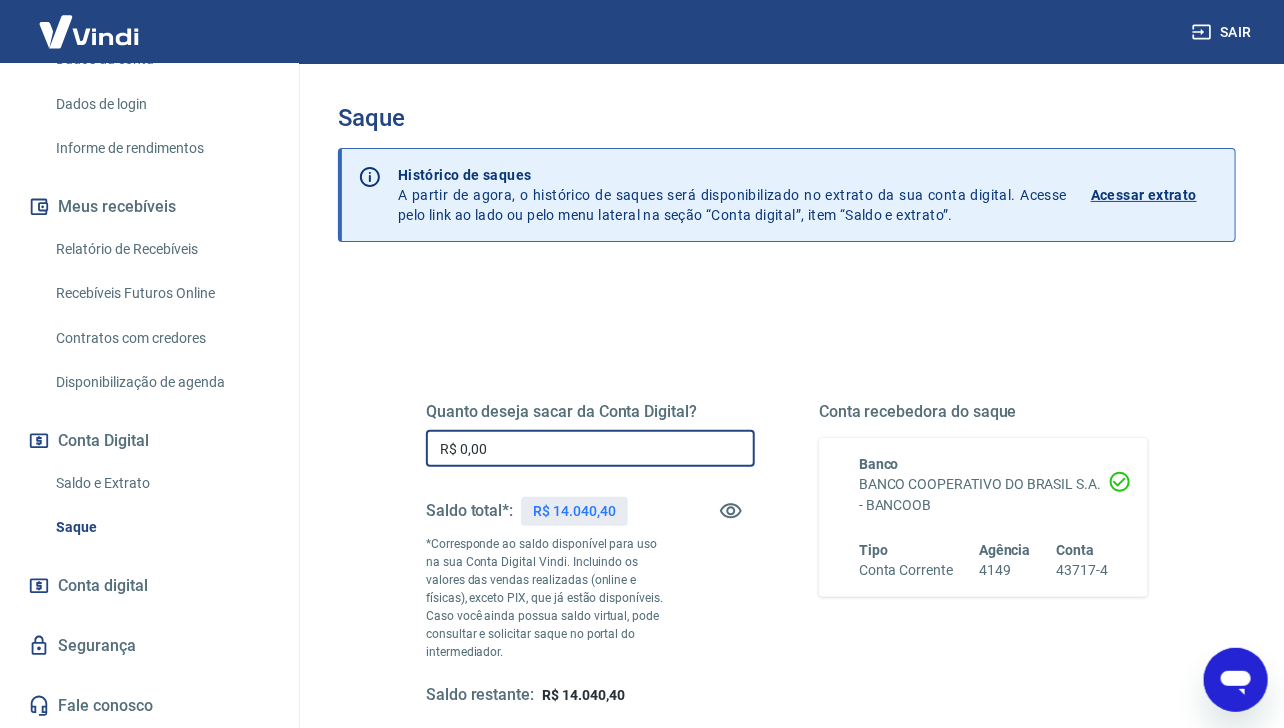 click on "R$ 0,00" at bounding box center (590, 448) 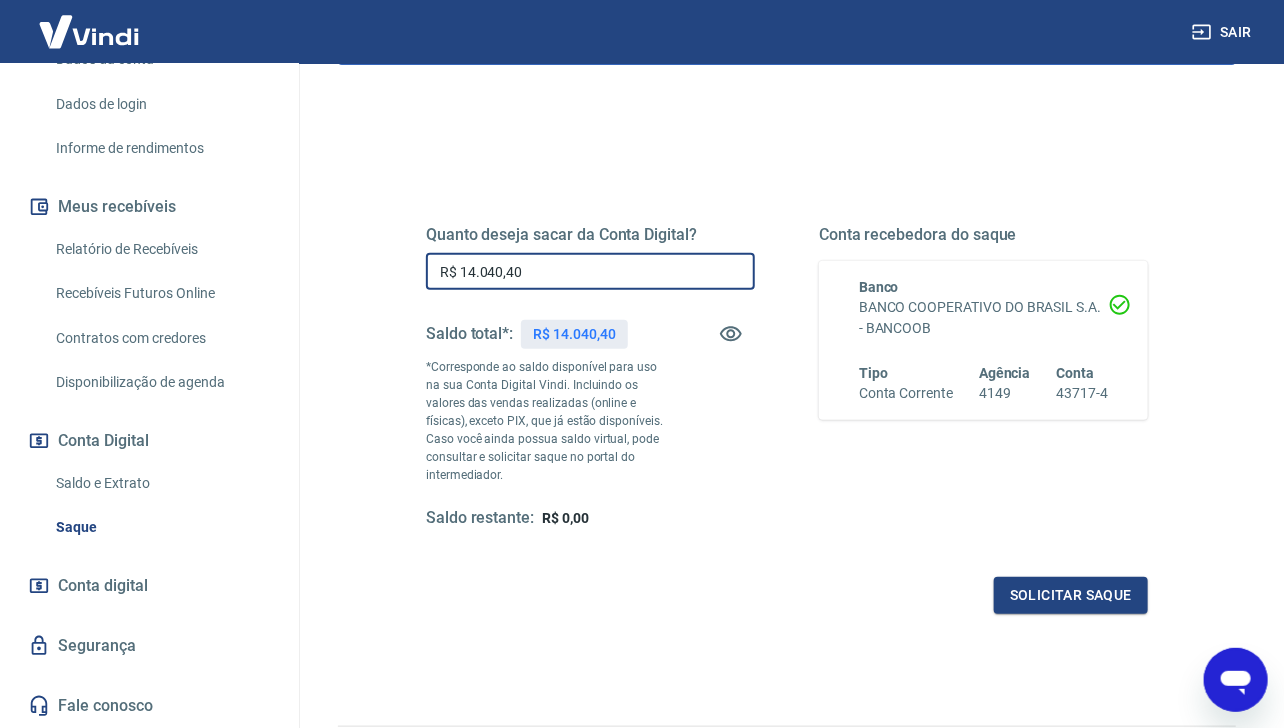 scroll, scrollTop: 178, scrollLeft: 0, axis: vertical 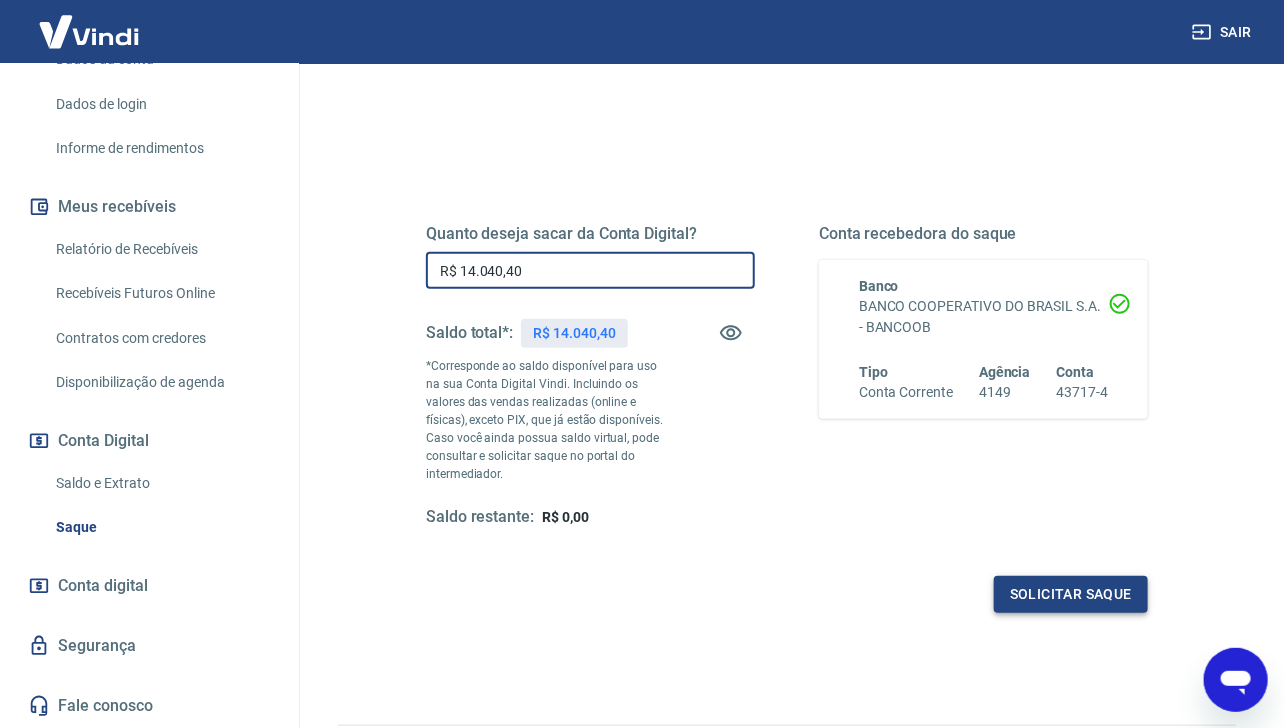 type on "R$ 14.040,40" 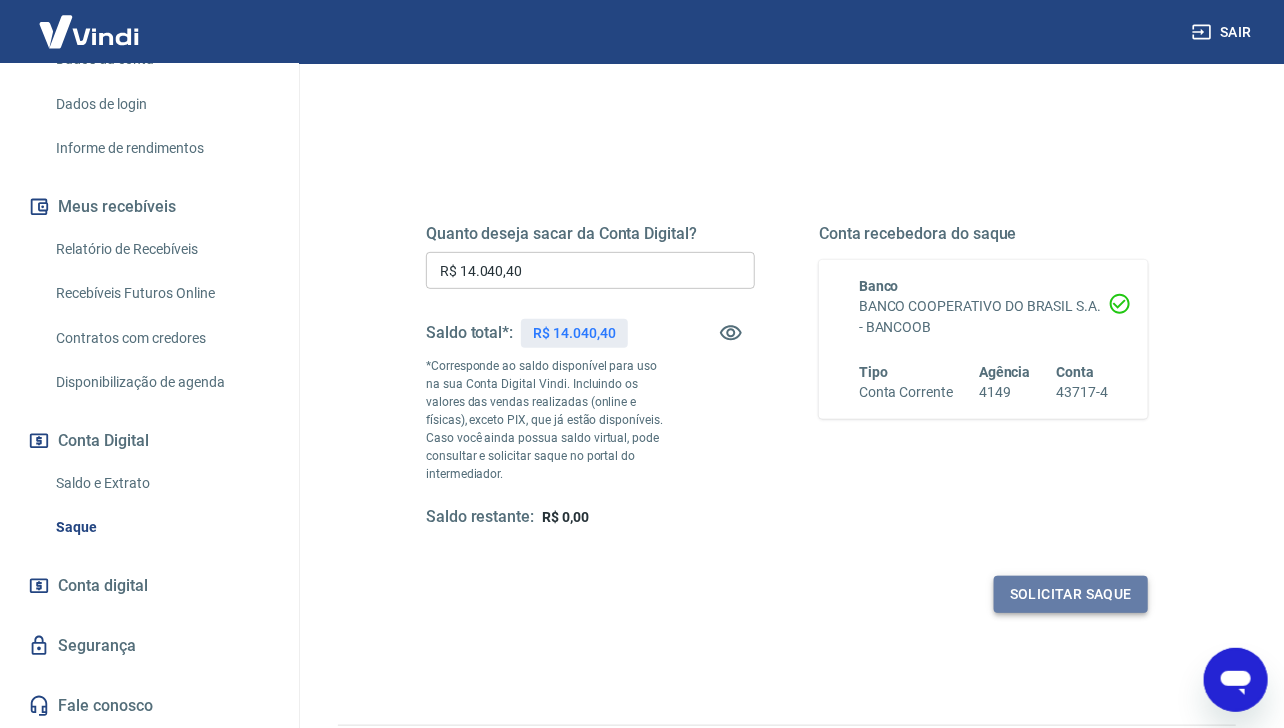 click on "Solicitar saque" at bounding box center [1071, 594] 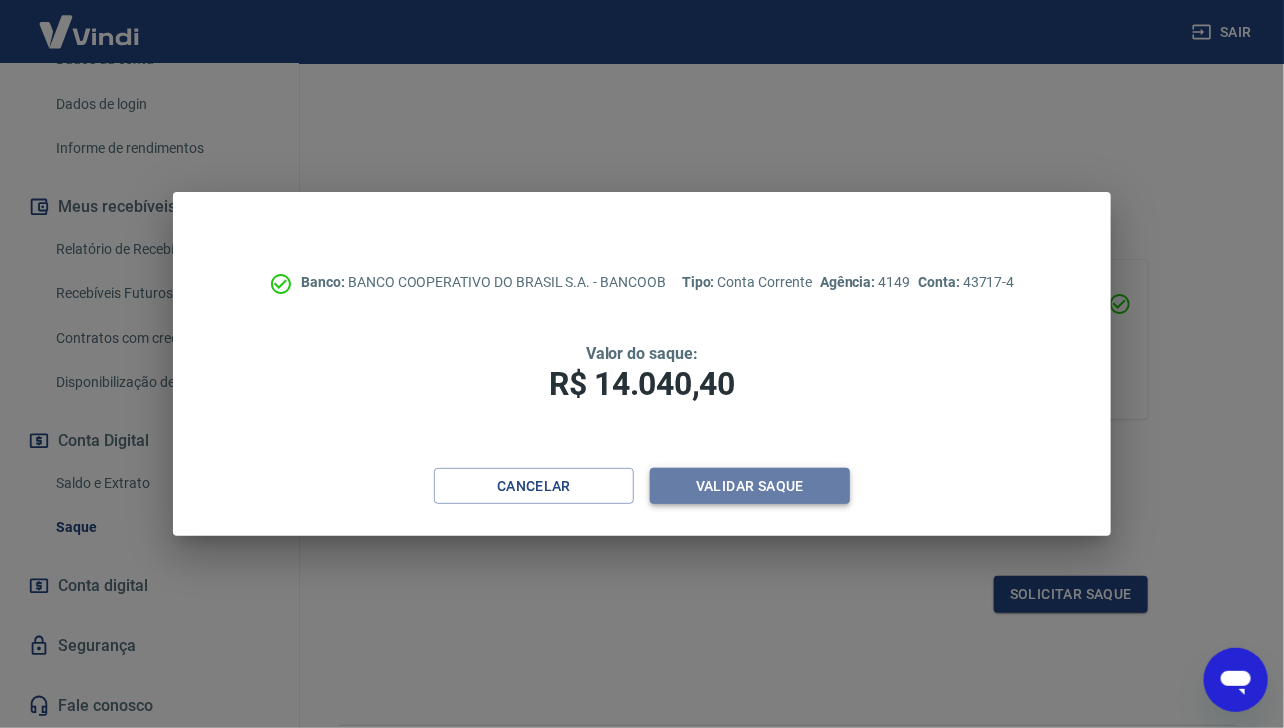 click on "Validar saque" at bounding box center [750, 486] 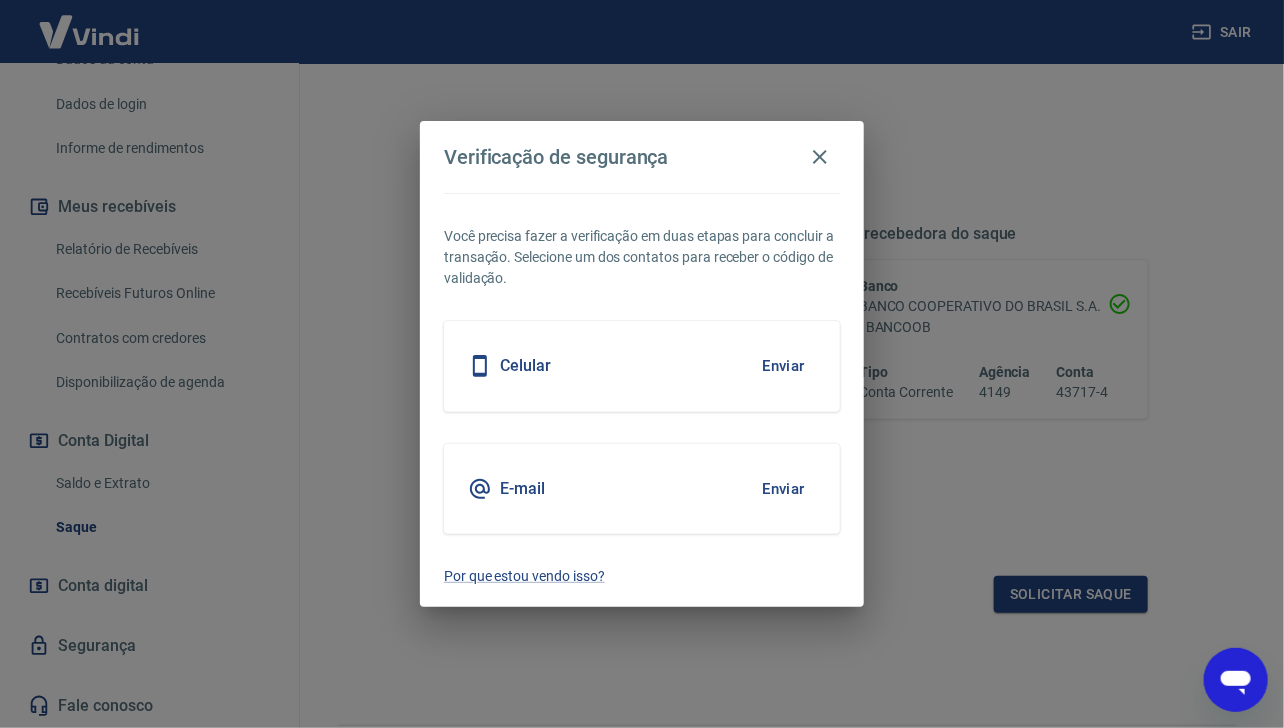 click on "Enviar" at bounding box center (783, 489) 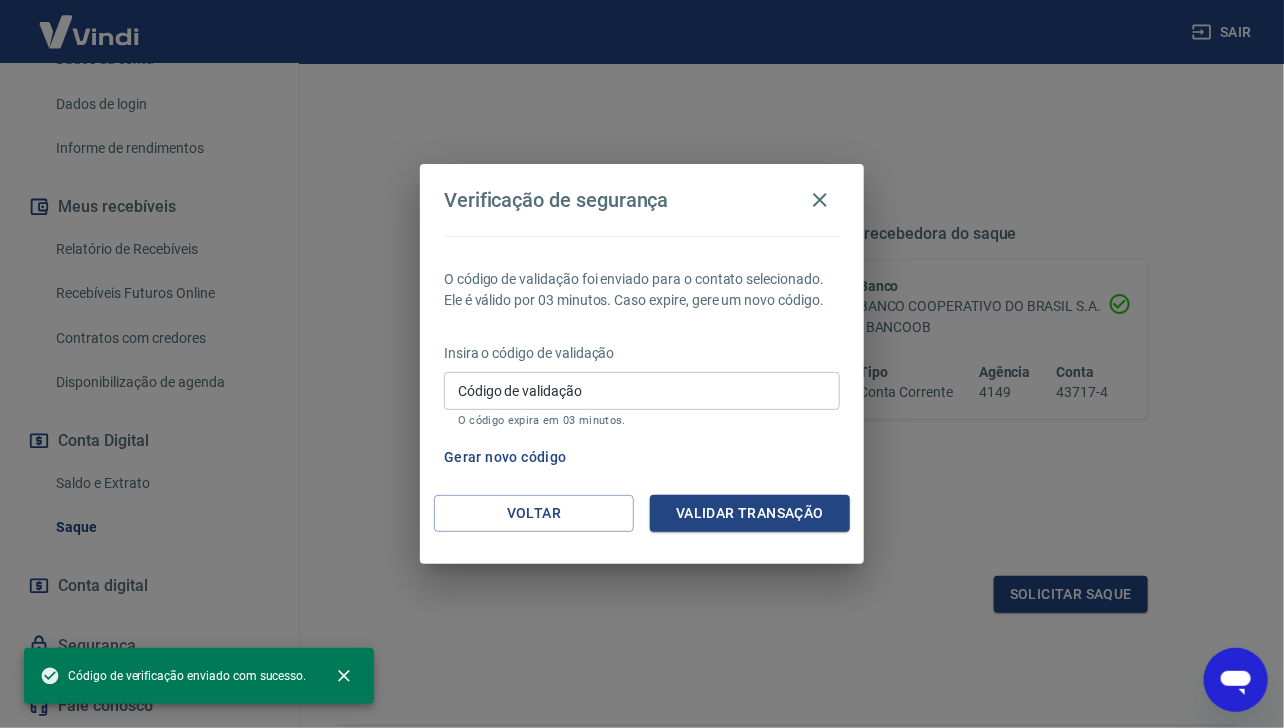 click on "Código de validação" at bounding box center [642, 390] 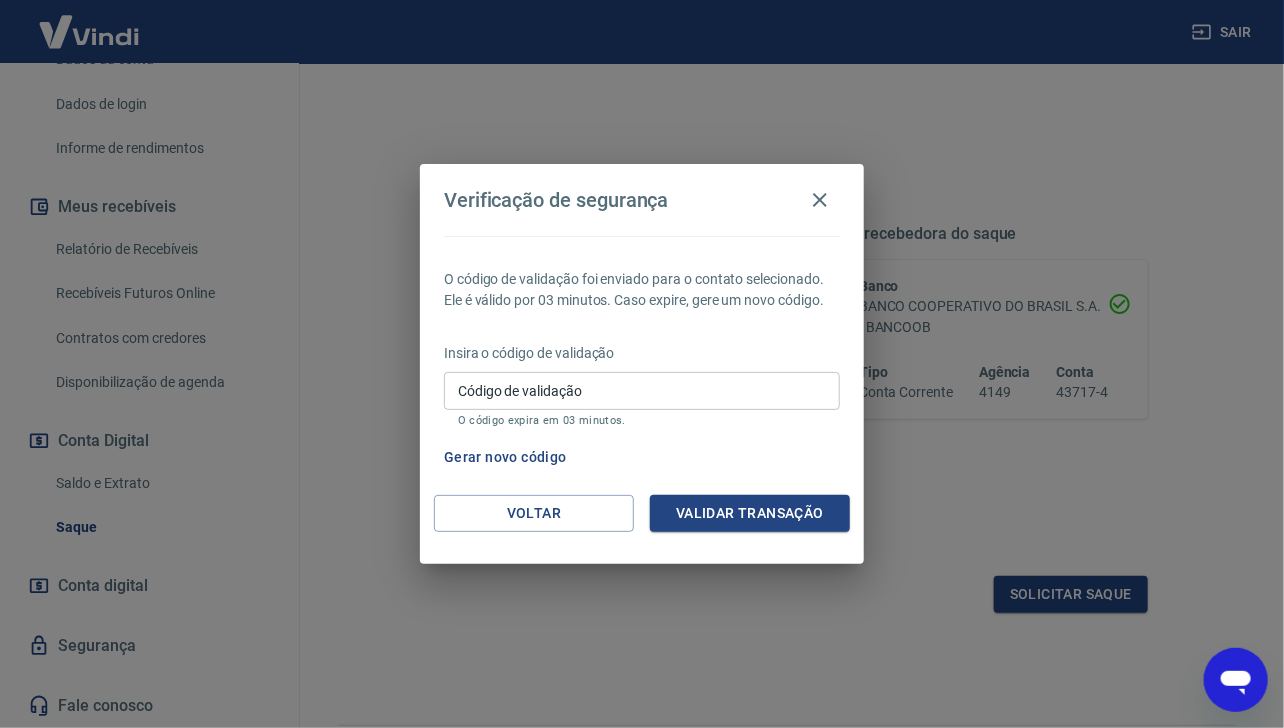 type on "x" 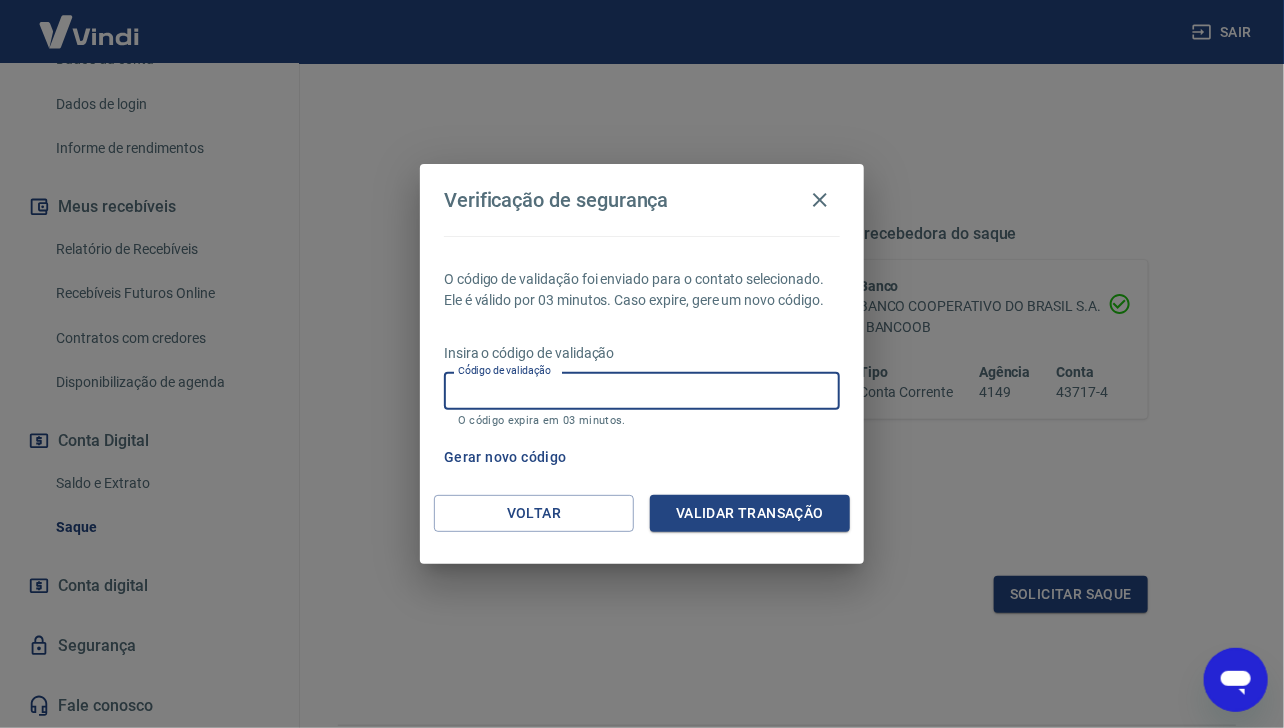 paste on "787593" 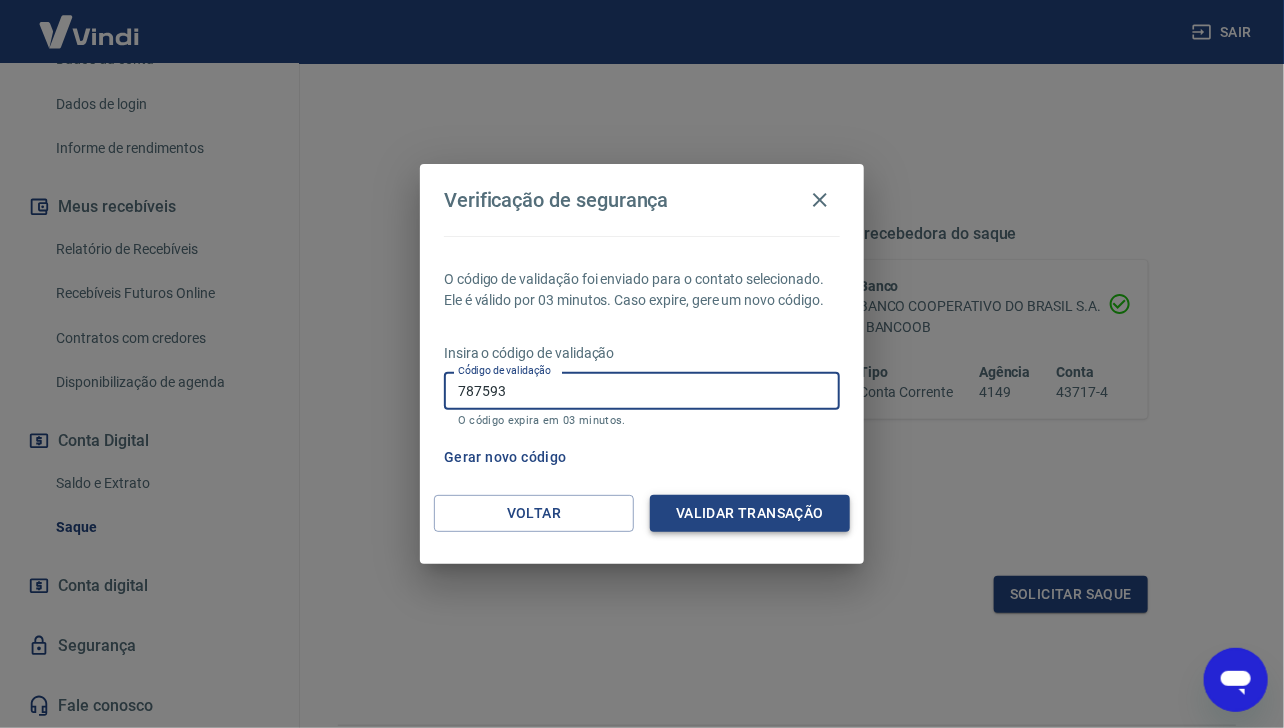 type on "787593" 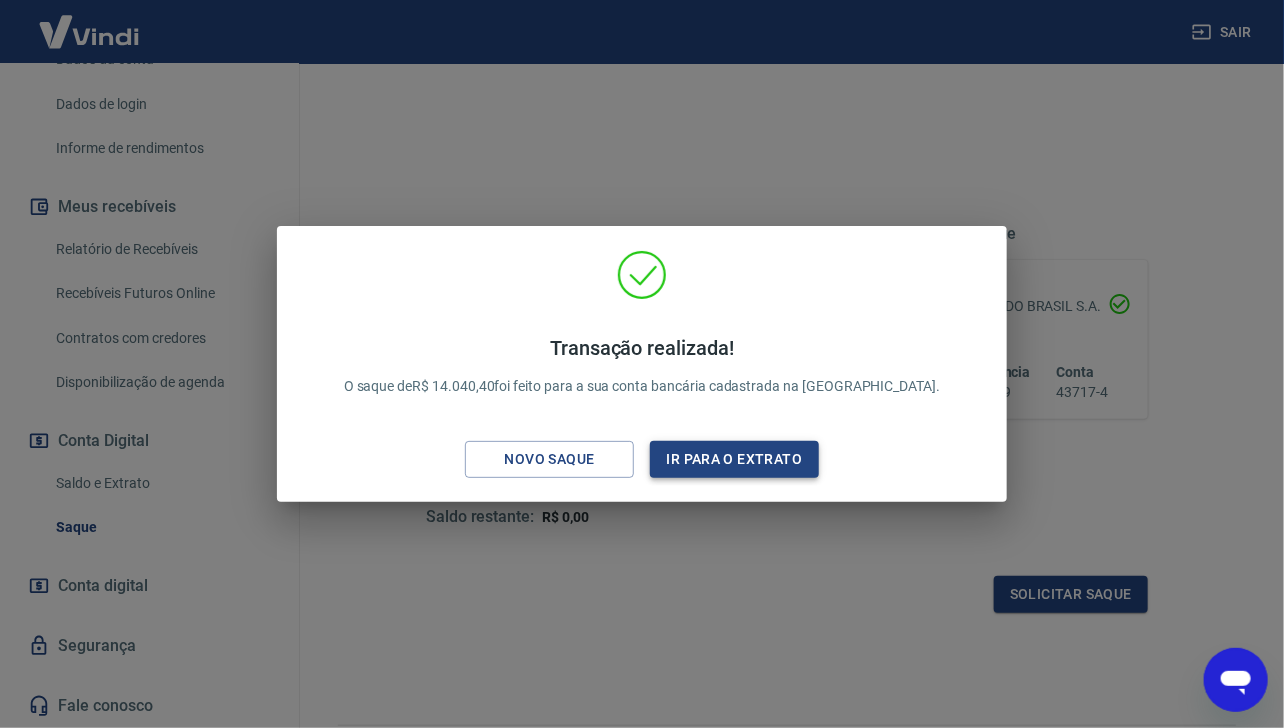 click on "Ir para o extrato" at bounding box center [734, 459] 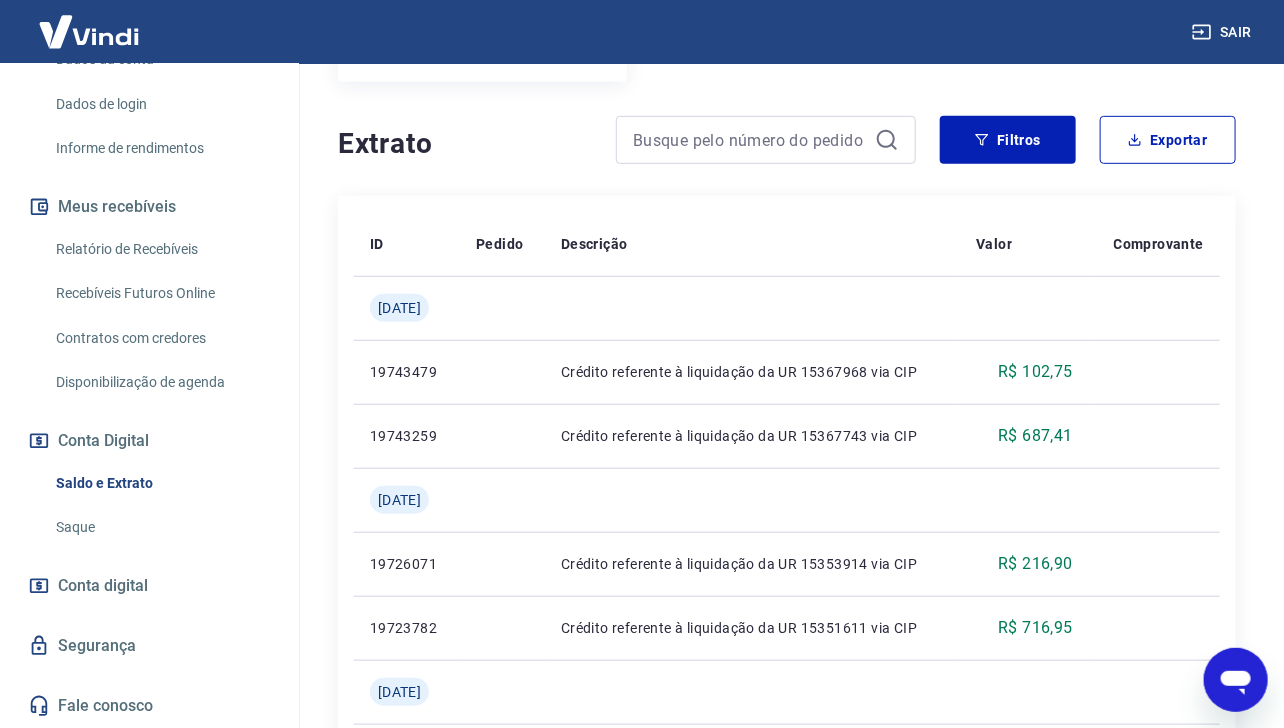 scroll, scrollTop: 370, scrollLeft: 0, axis: vertical 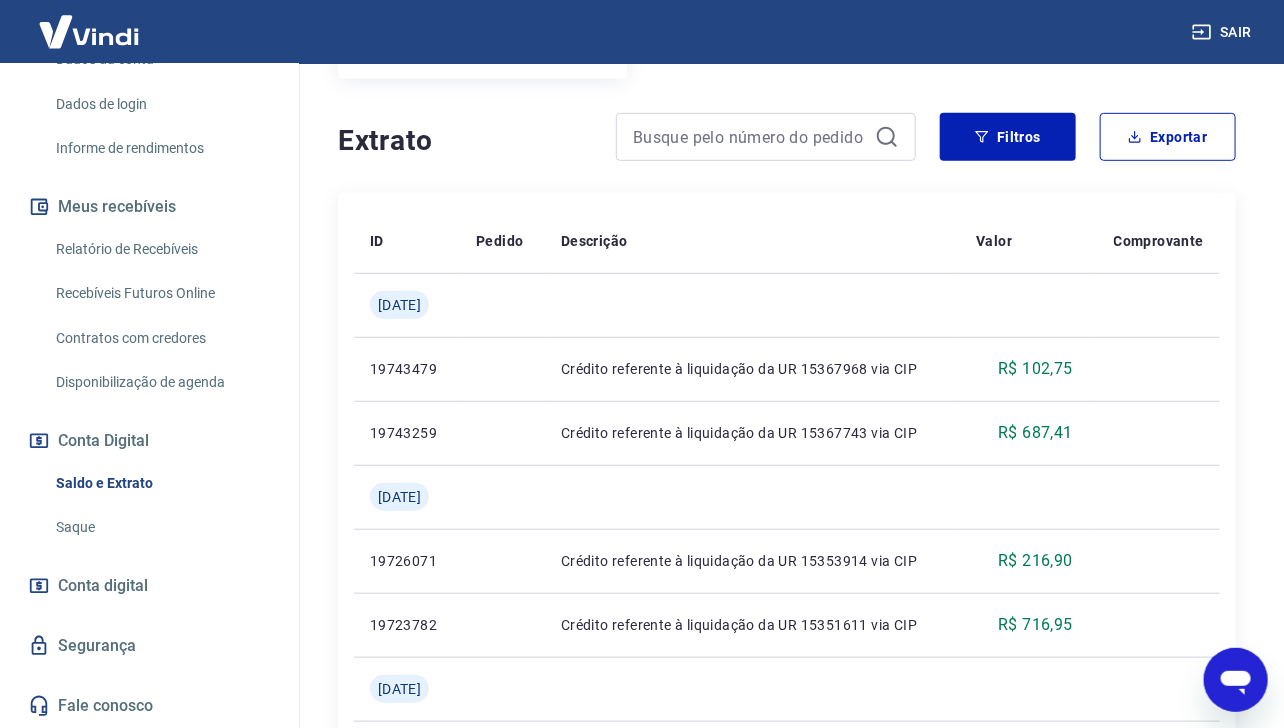 drag, startPoint x: 556, startPoint y: 180, endPoint x: 565, endPoint y: 172, distance: 12.0415945 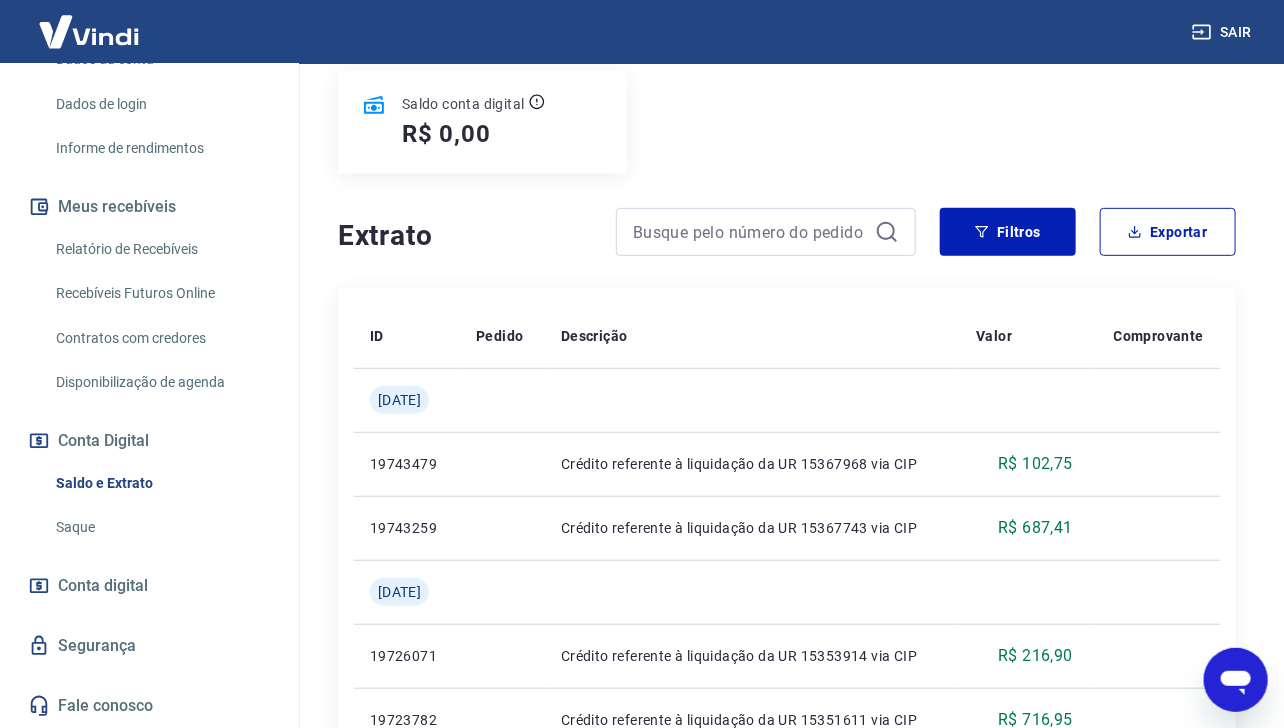 scroll, scrollTop: 292, scrollLeft: 0, axis: vertical 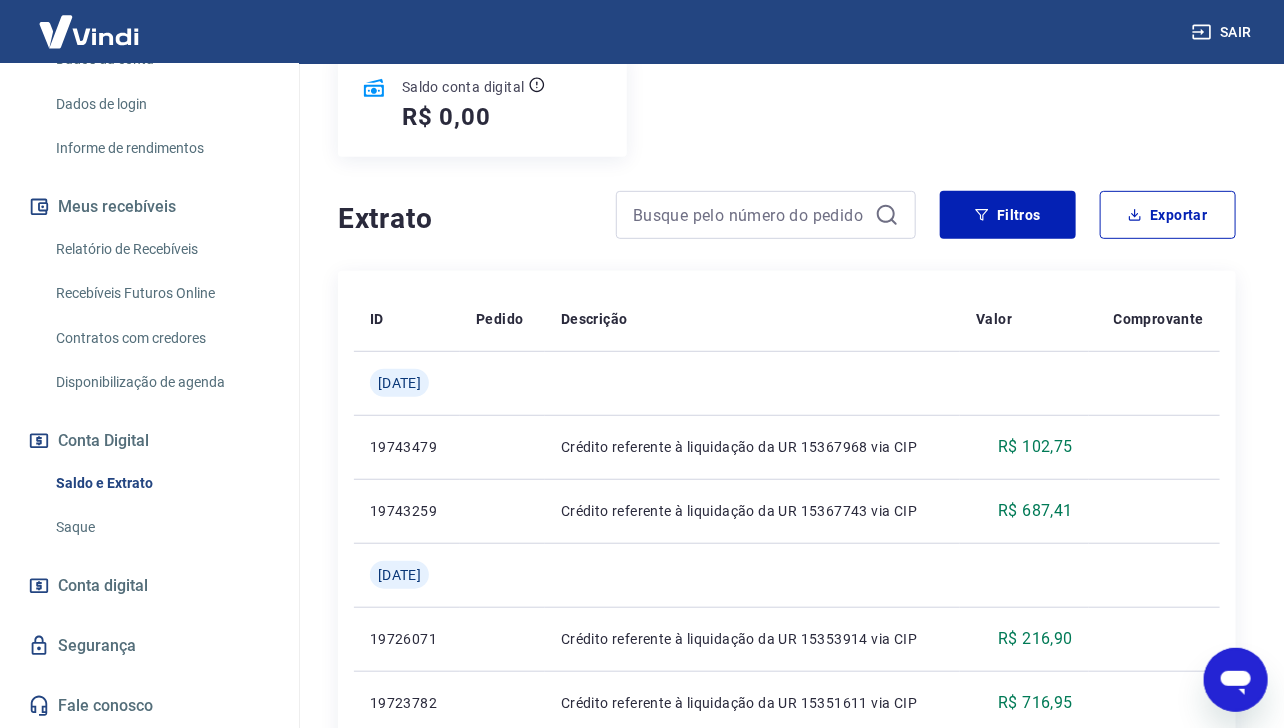type on "x" 